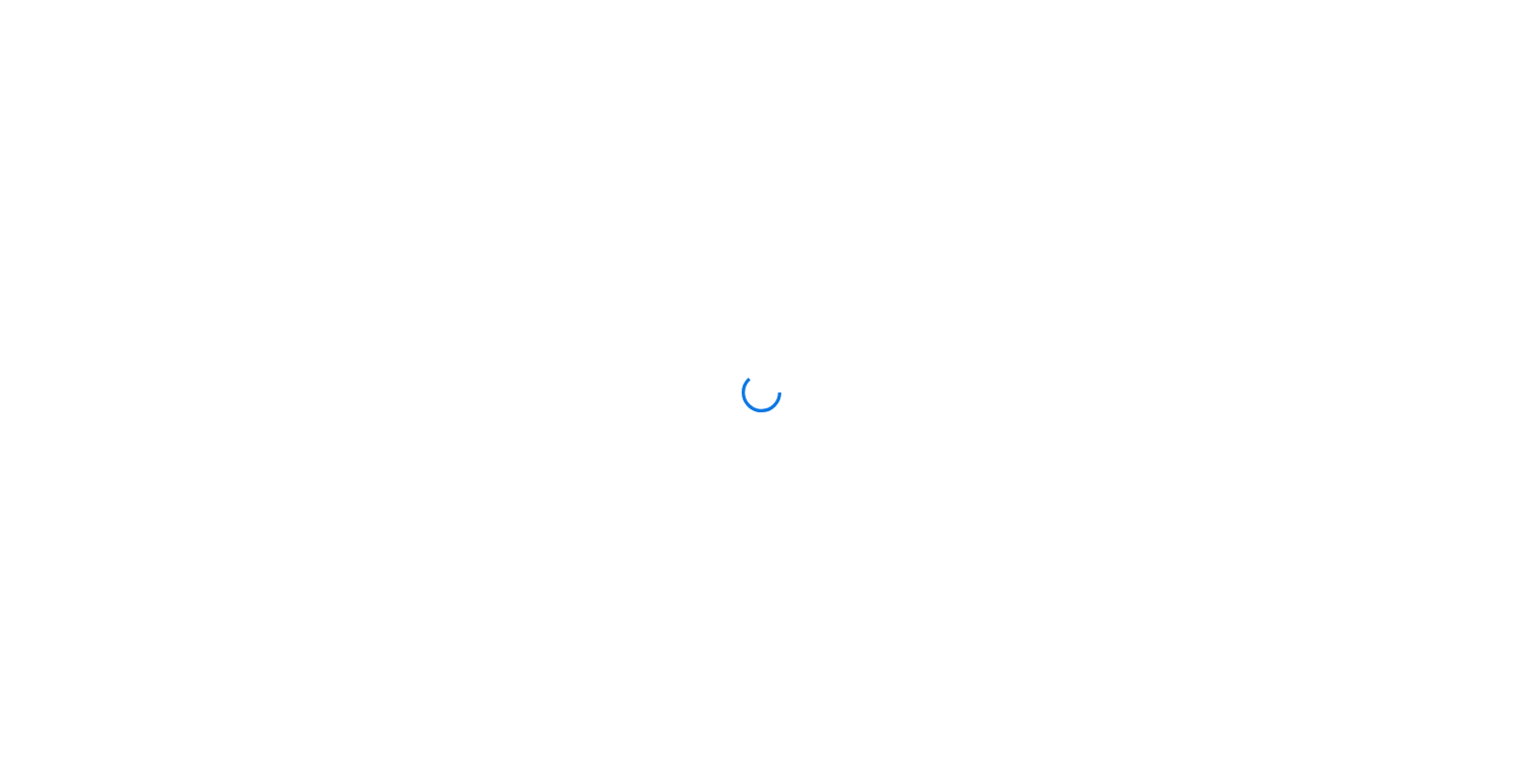 scroll, scrollTop: 0, scrollLeft: 0, axis: both 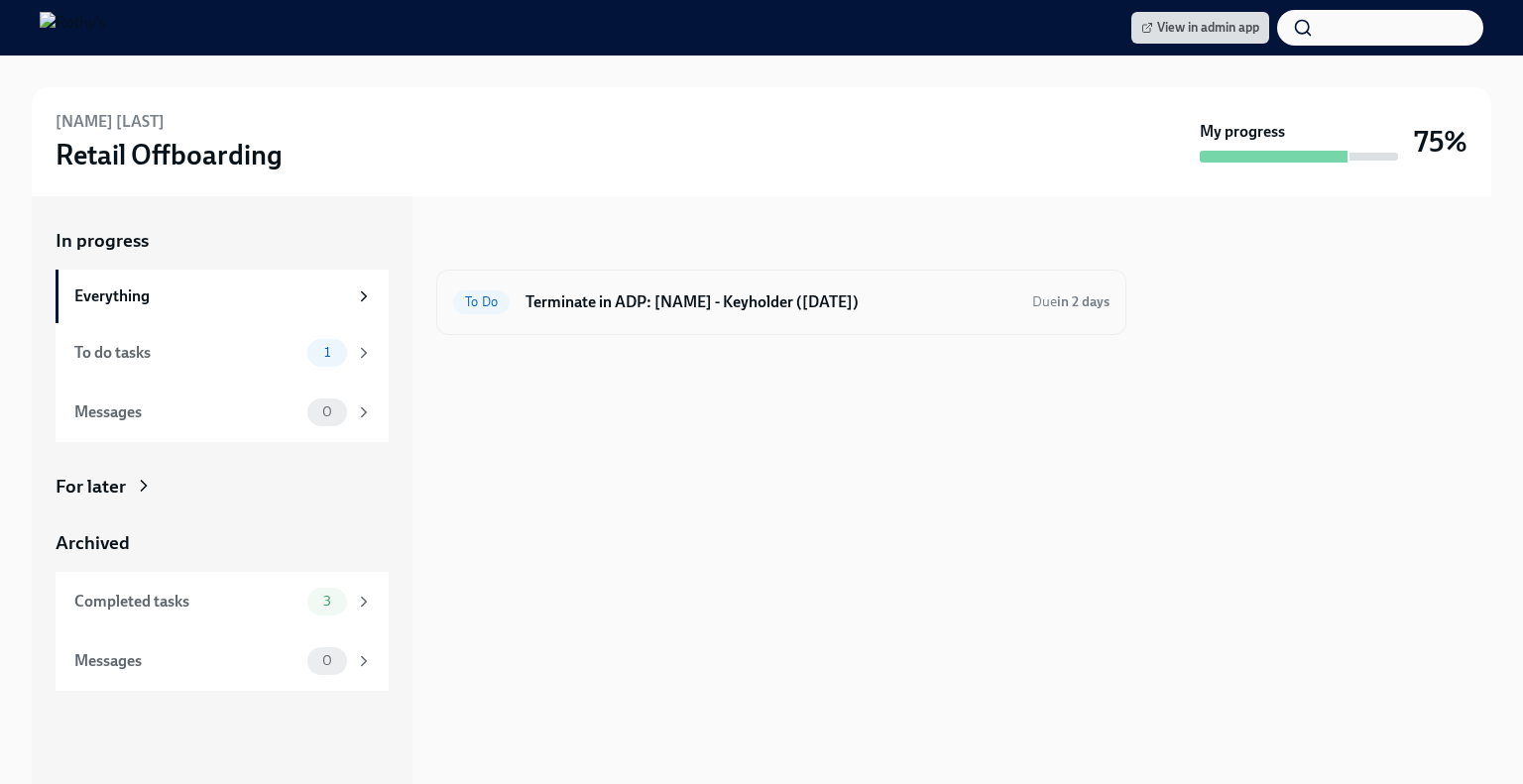 click on "Terminate in ADP: [NAME] - Keyholder ([DATE])" at bounding box center (770, 302) 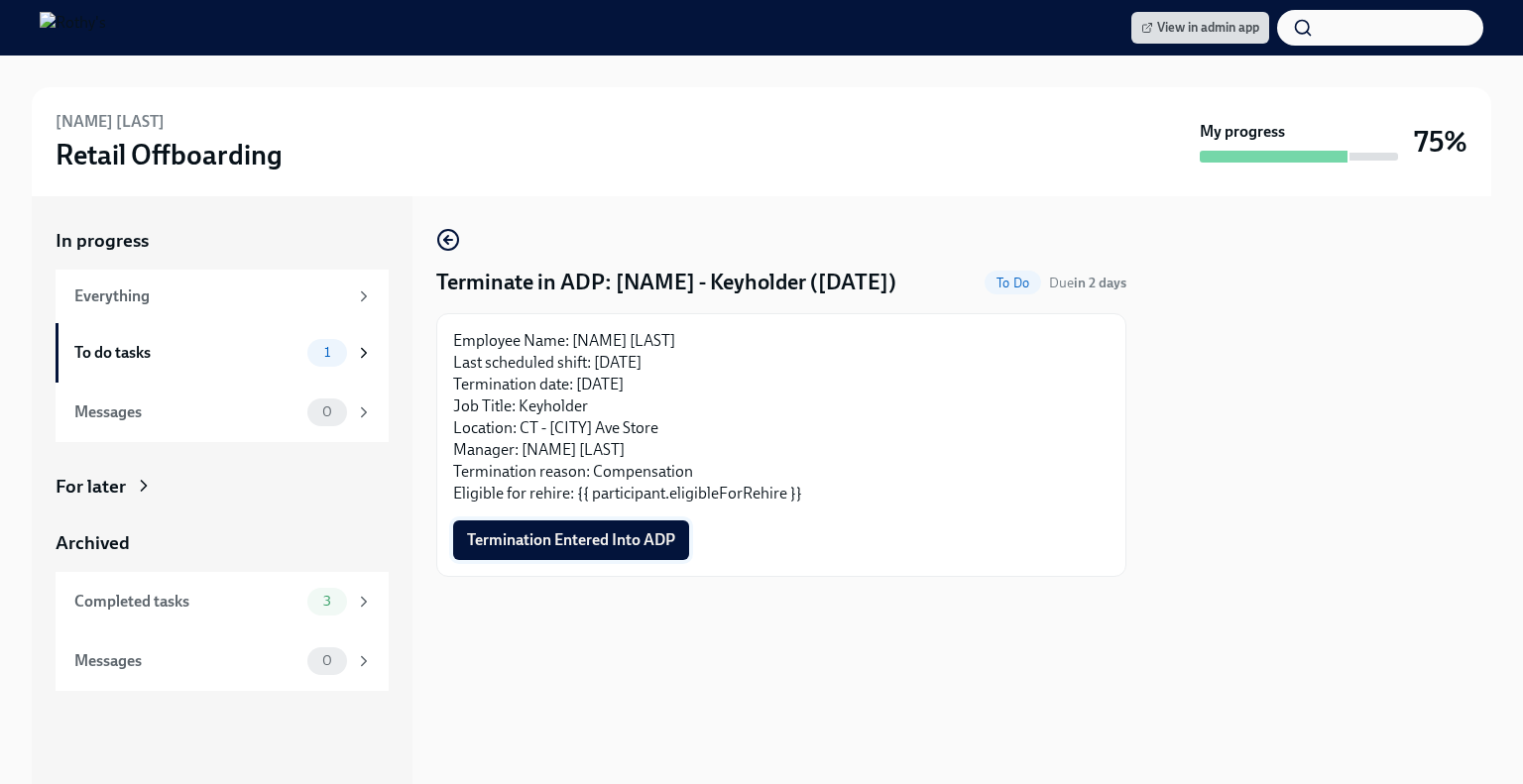 click on "Termination Entered Into ADP" at bounding box center (571, 540) 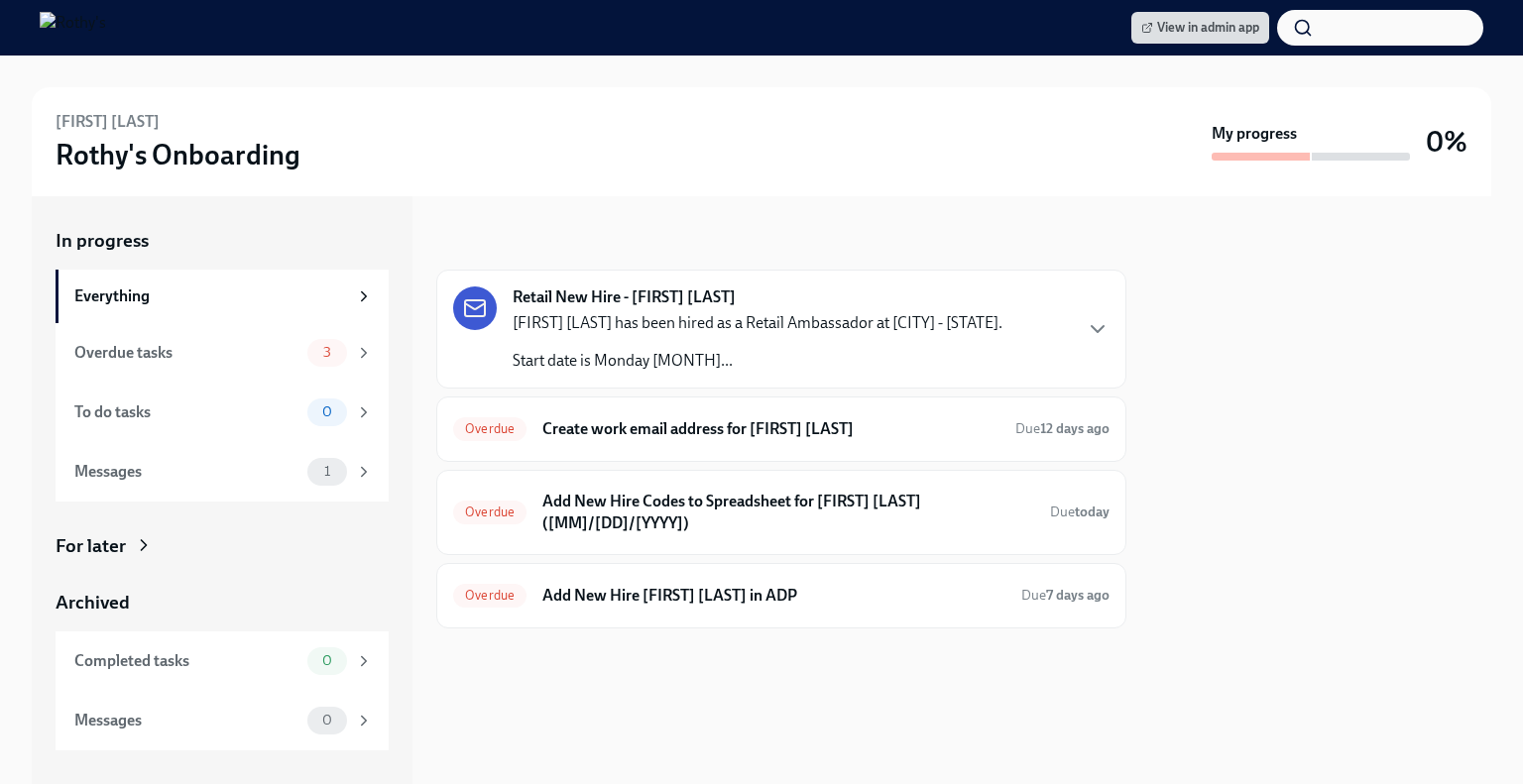 scroll, scrollTop: 0, scrollLeft: 0, axis: both 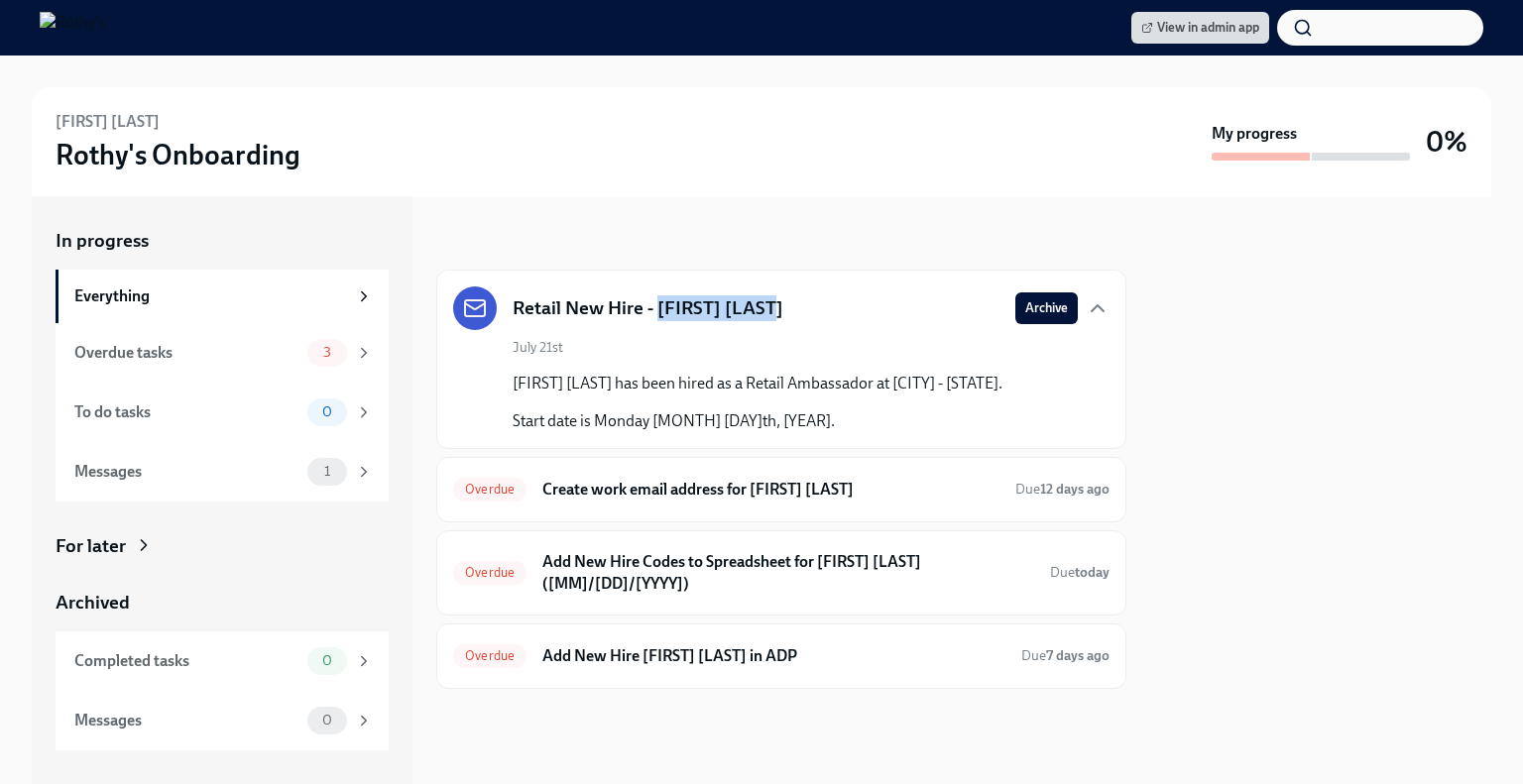drag, startPoint x: 773, startPoint y: 303, endPoint x: 660, endPoint y: 293, distance: 113.44161 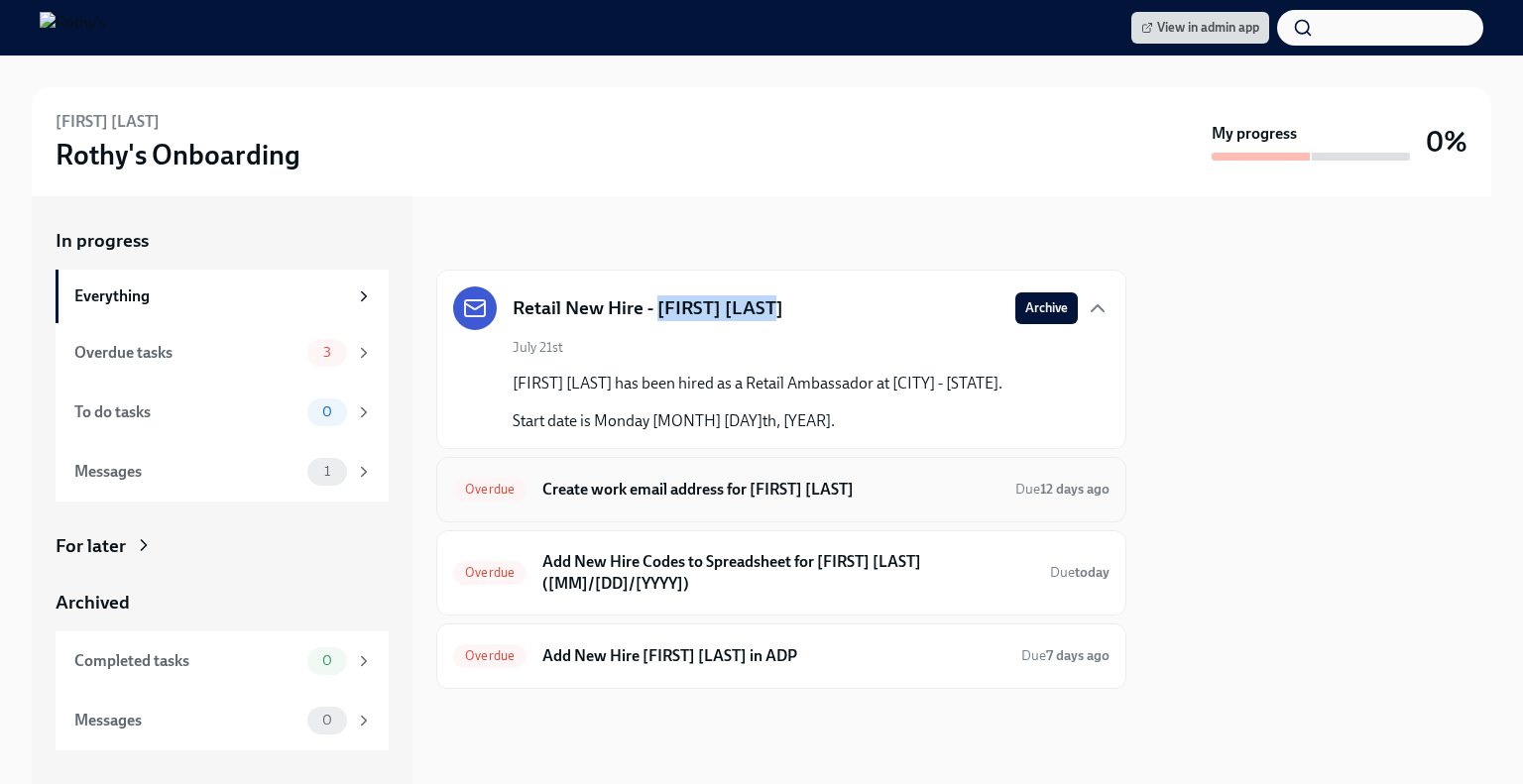 click on "Create work email address for [FIRST] [LAST]" at bounding box center (770, 490) 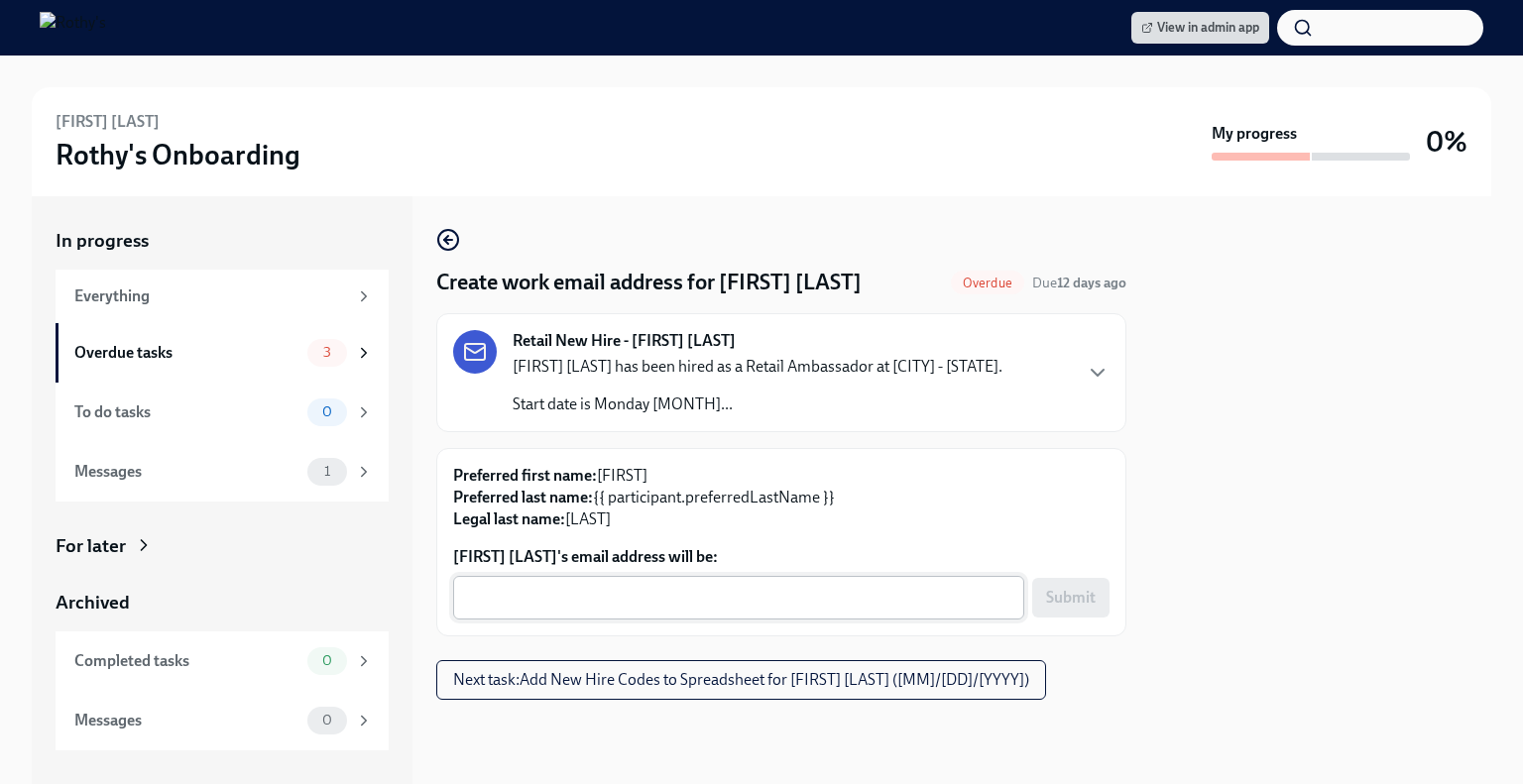 click on "[FIRST] [LAST]'s email  address will be:" at bounding box center [739, 598] 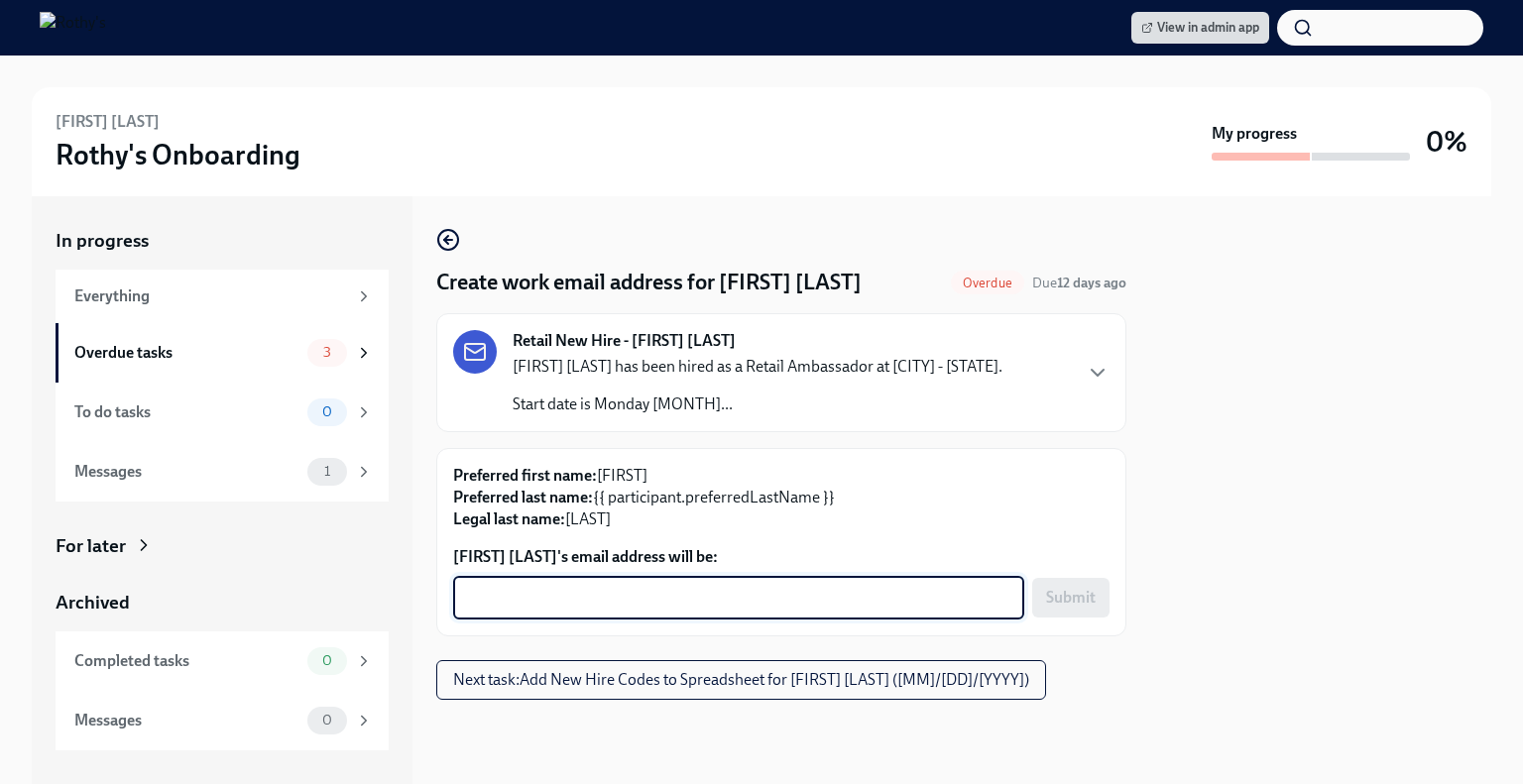 paste on "[EMAIL]" 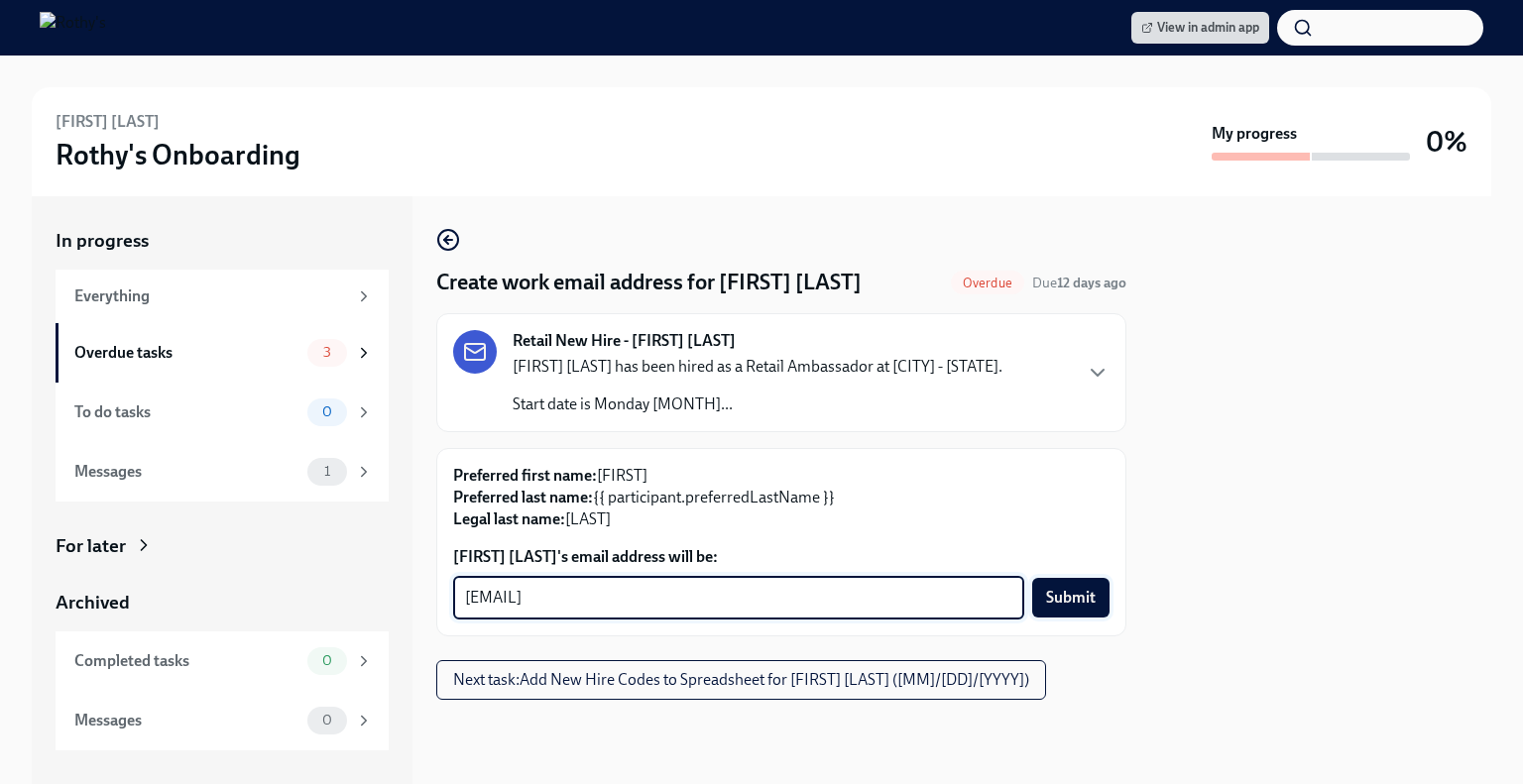 type on "[EMAIL]" 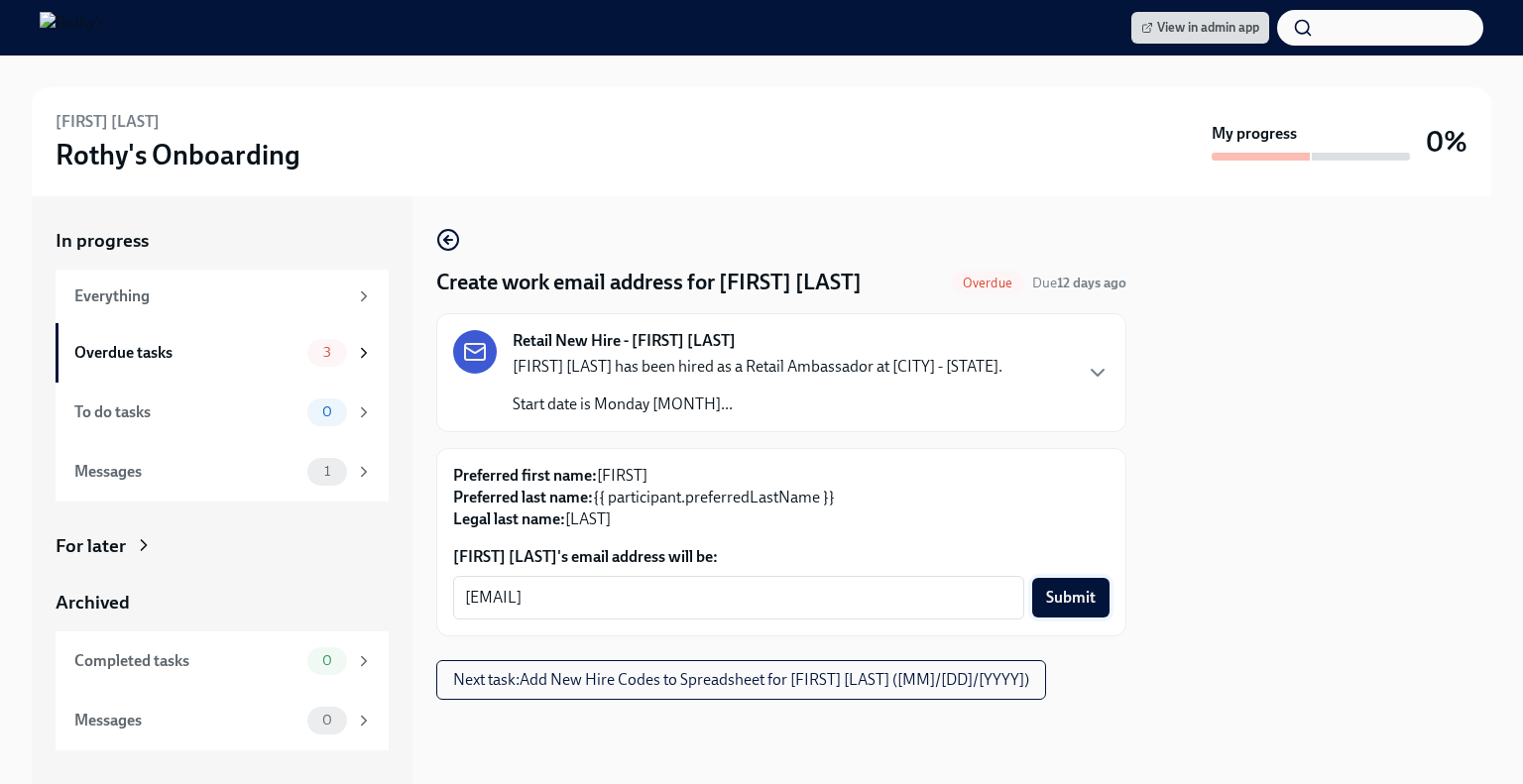 click on "Submit" at bounding box center (1071, 598) 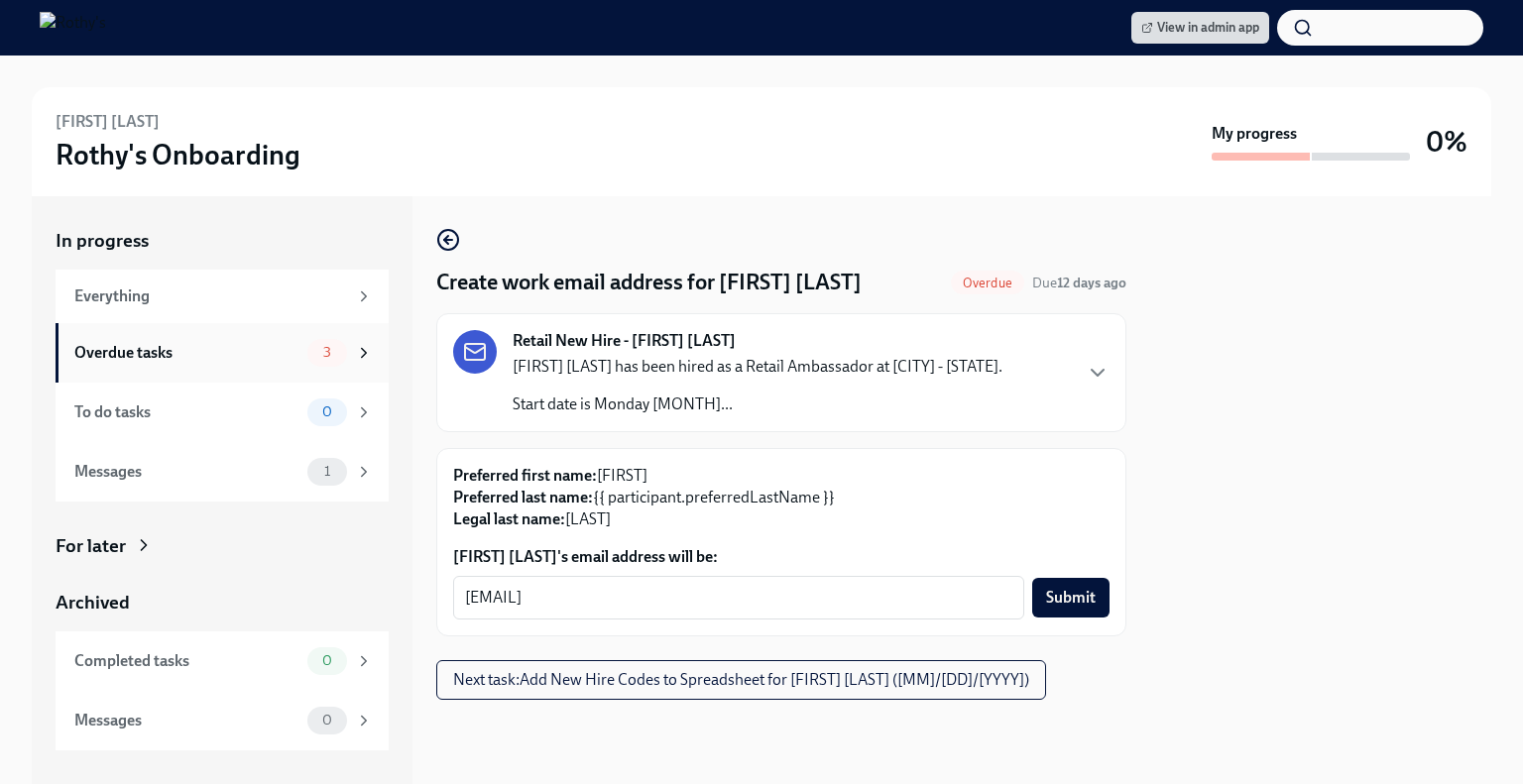 click on "Overdue tasks" at bounding box center [186, 353] 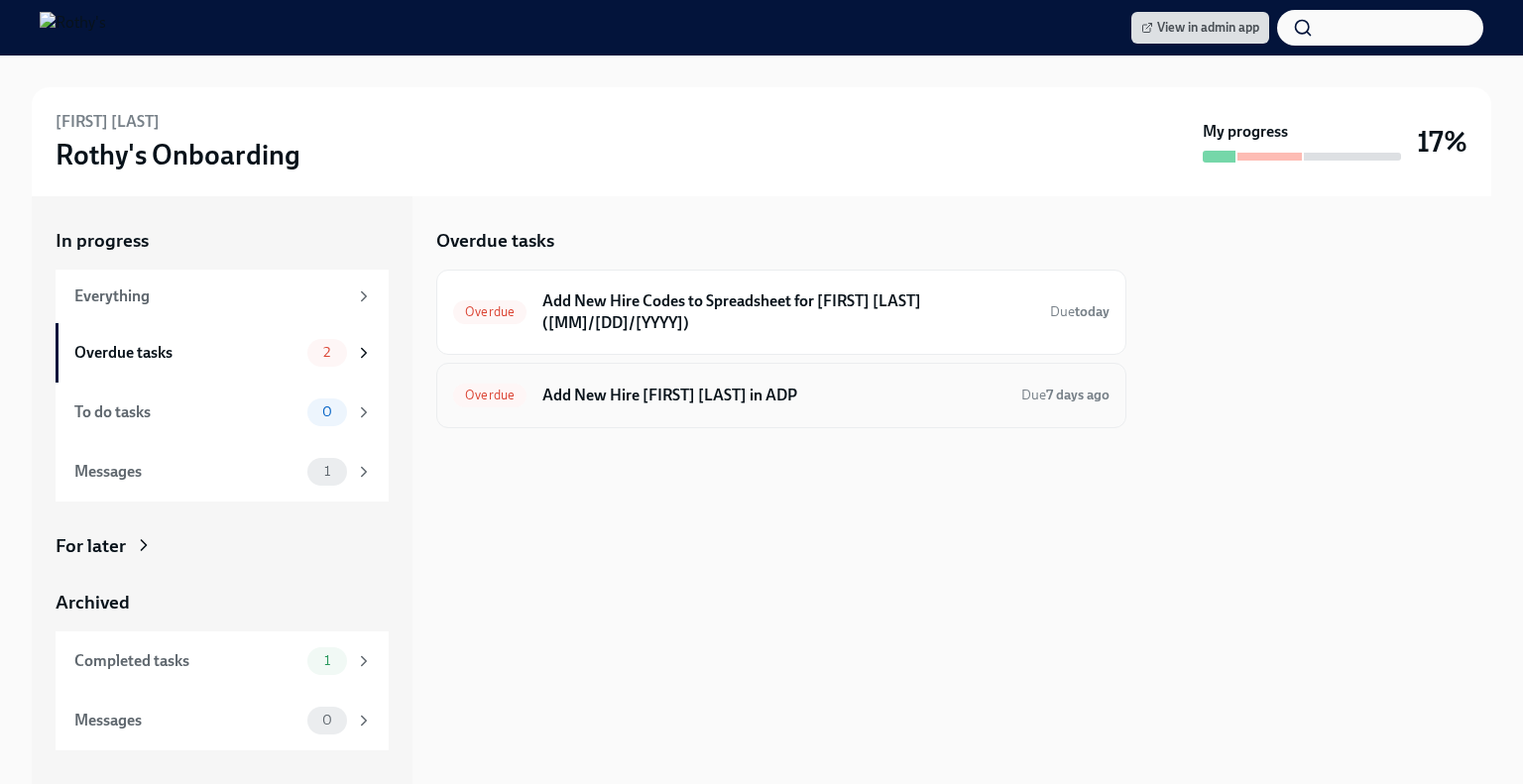 click on "Add New Hire [FIRST] [LAST] in ADP" at bounding box center (773, 395) 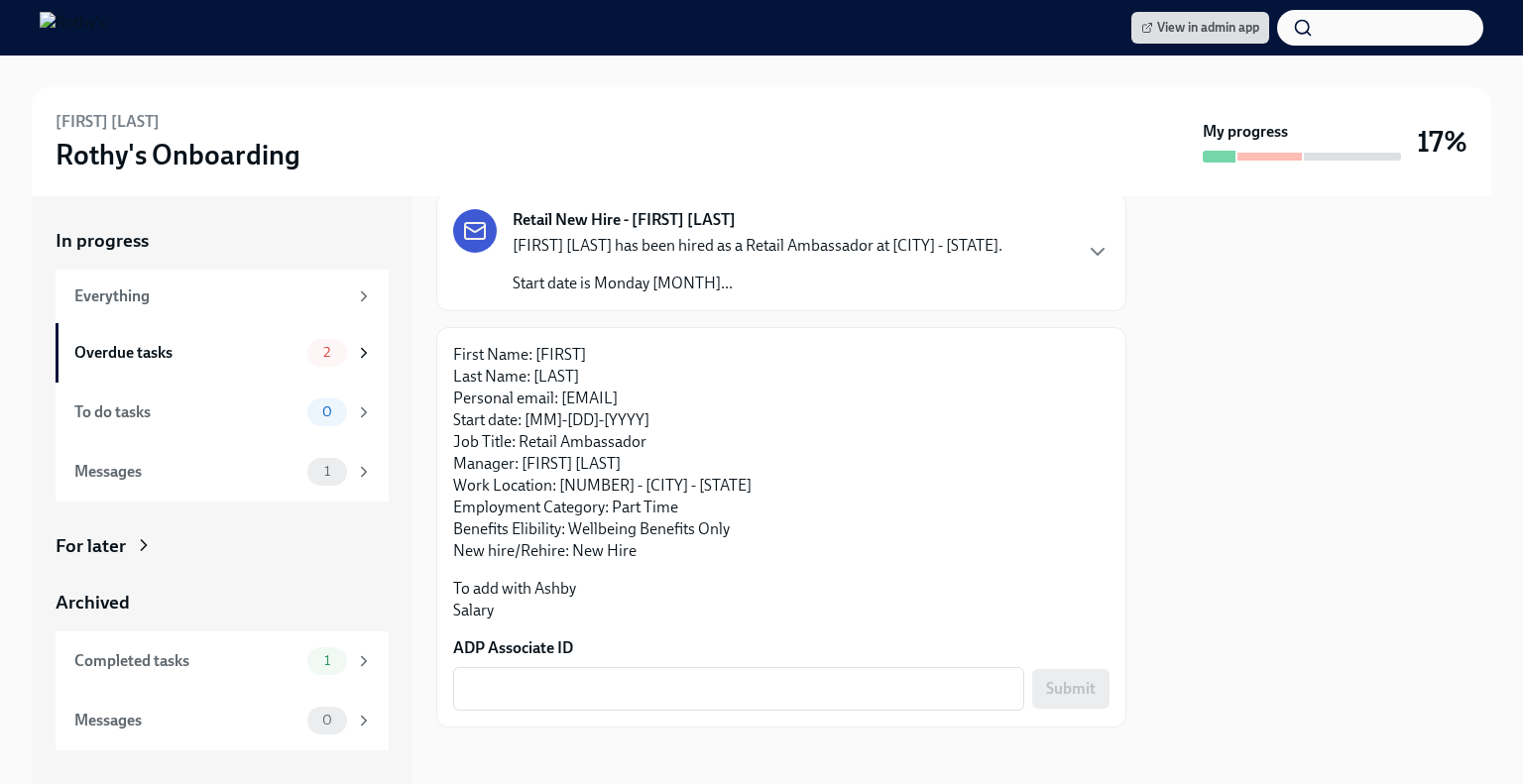 scroll, scrollTop: 127, scrollLeft: 0, axis: vertical 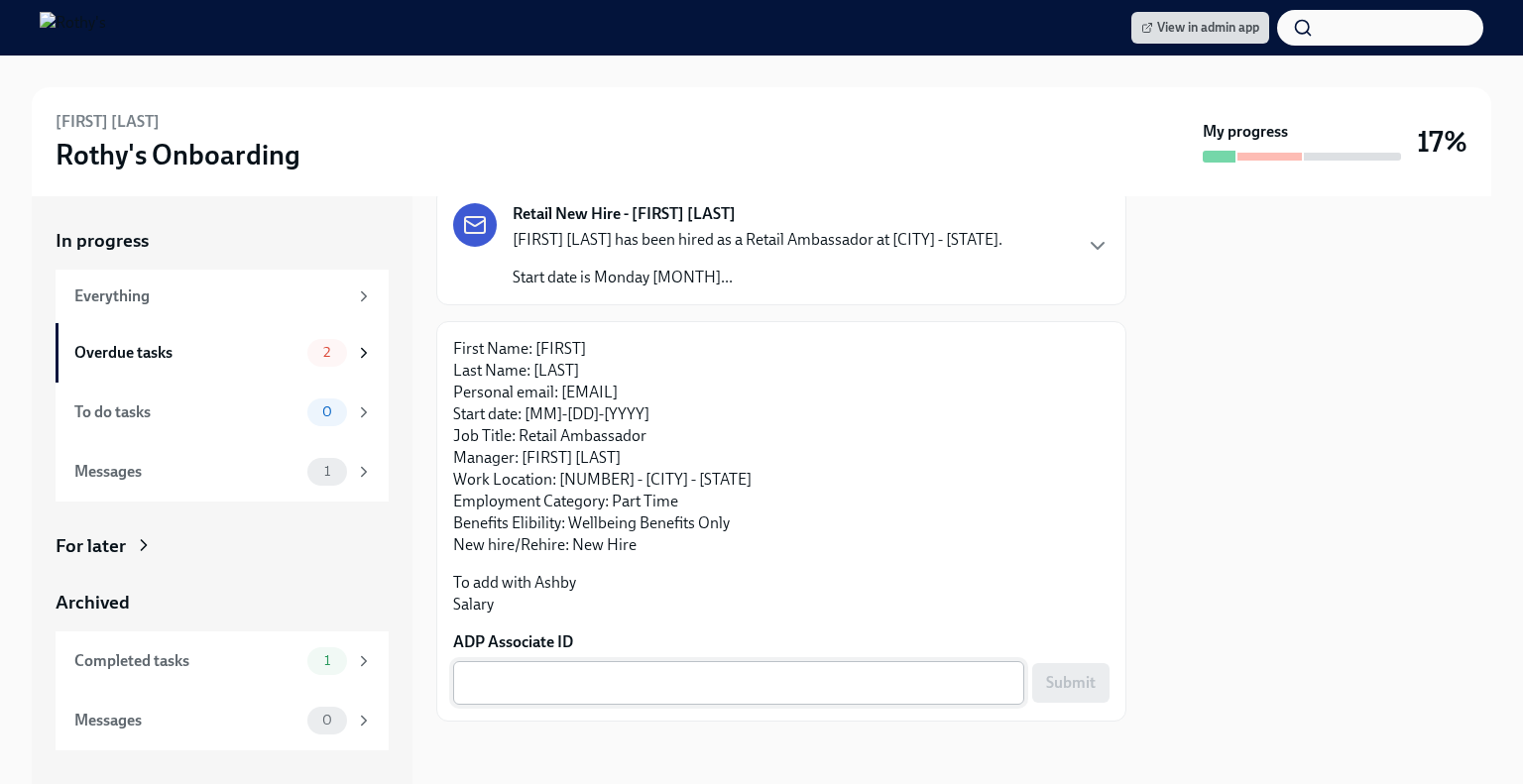 click on "ADP Associate ID" at bounding box center (739, 683) 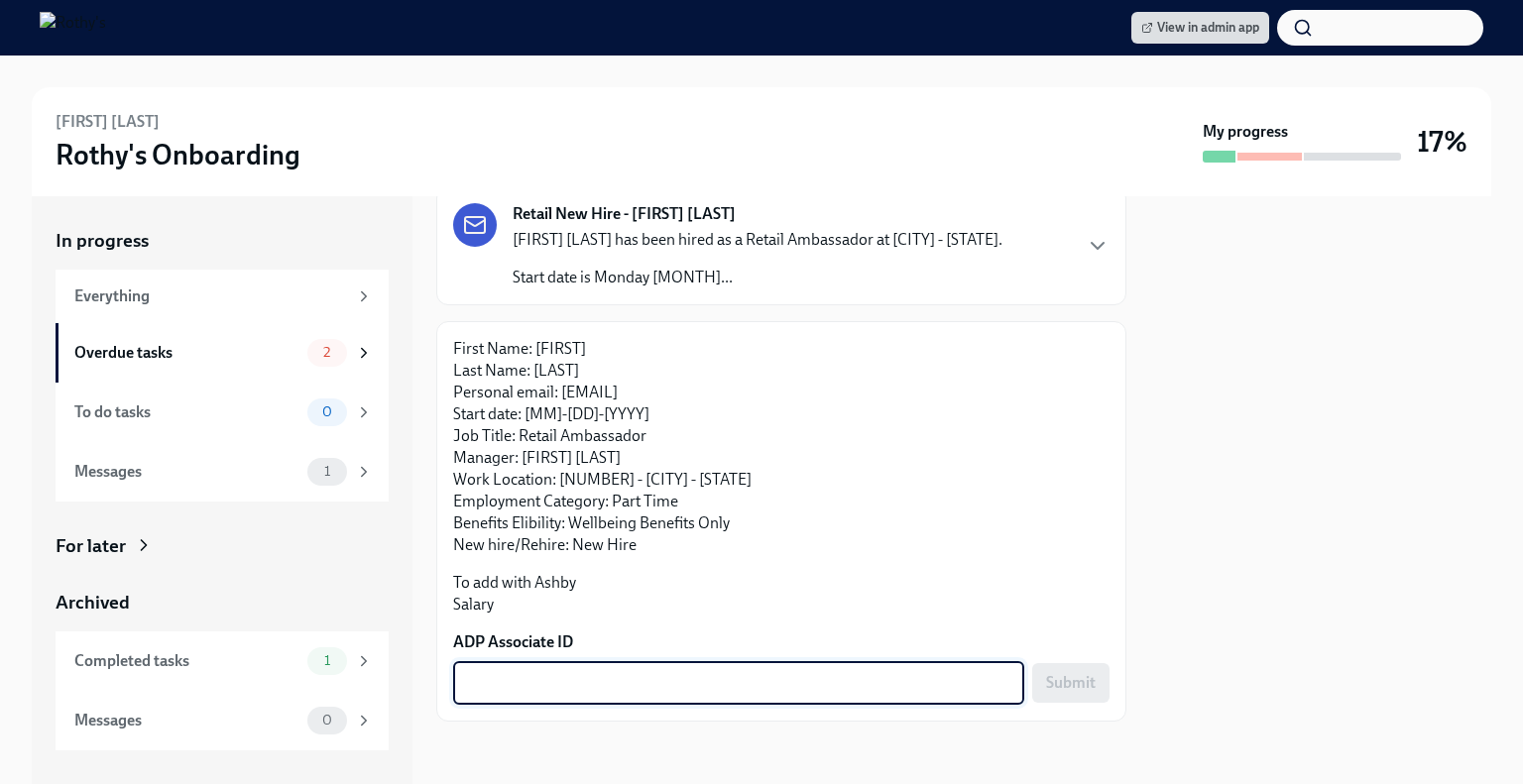 paste on "H7LA0PBJ8" 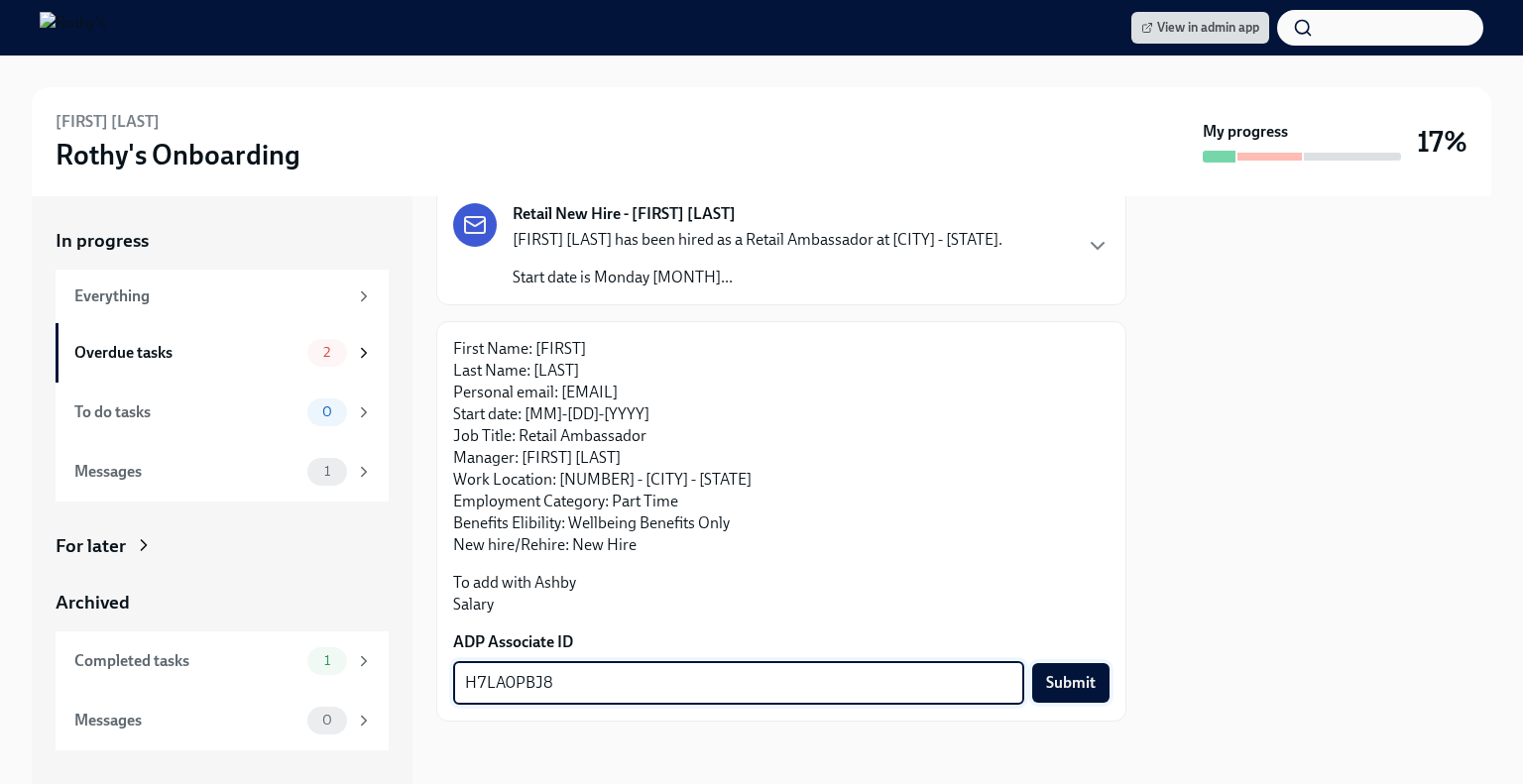 type on "H7LA0PBJ8" 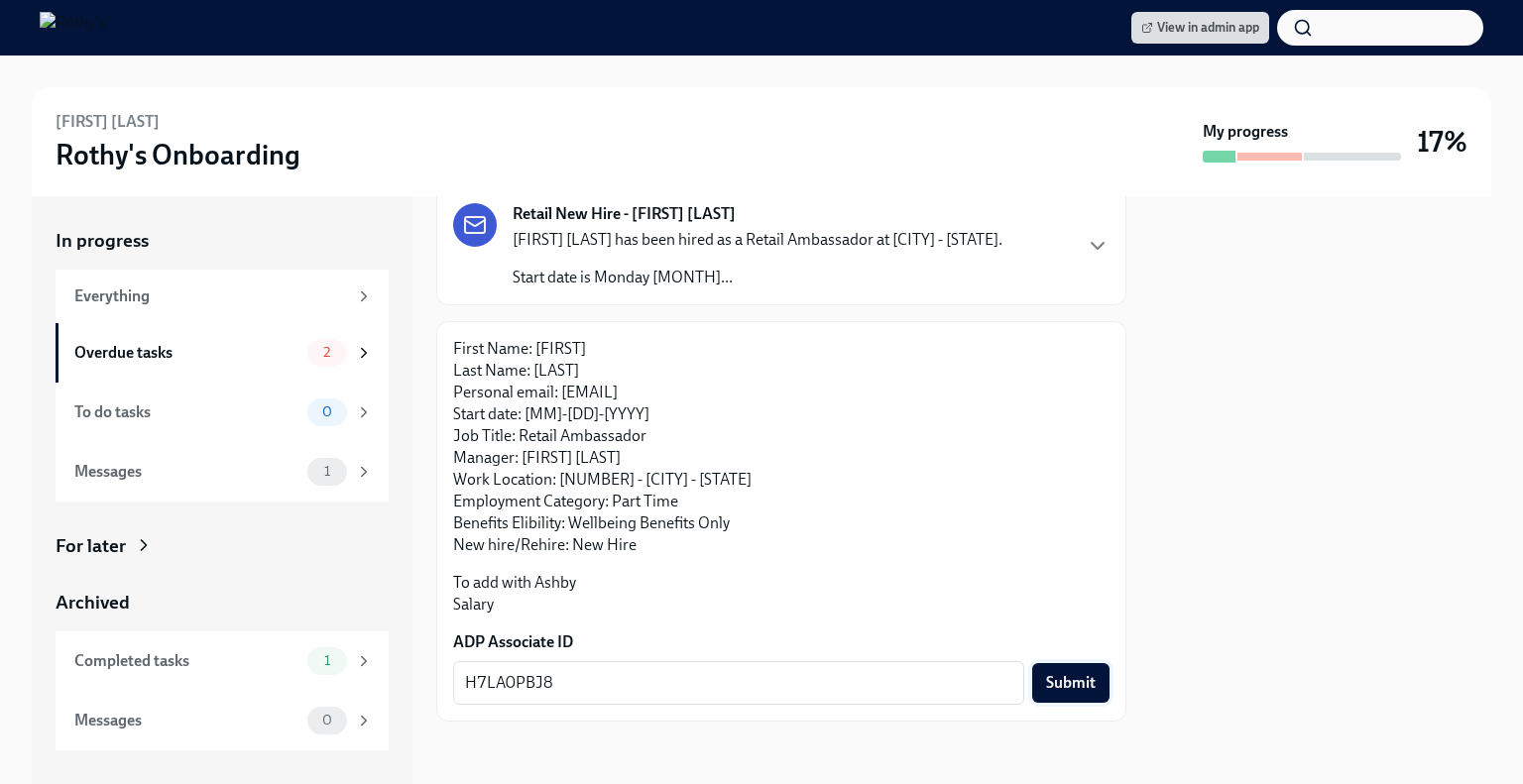 click on "Submit" at bounding box center [1071, 683] 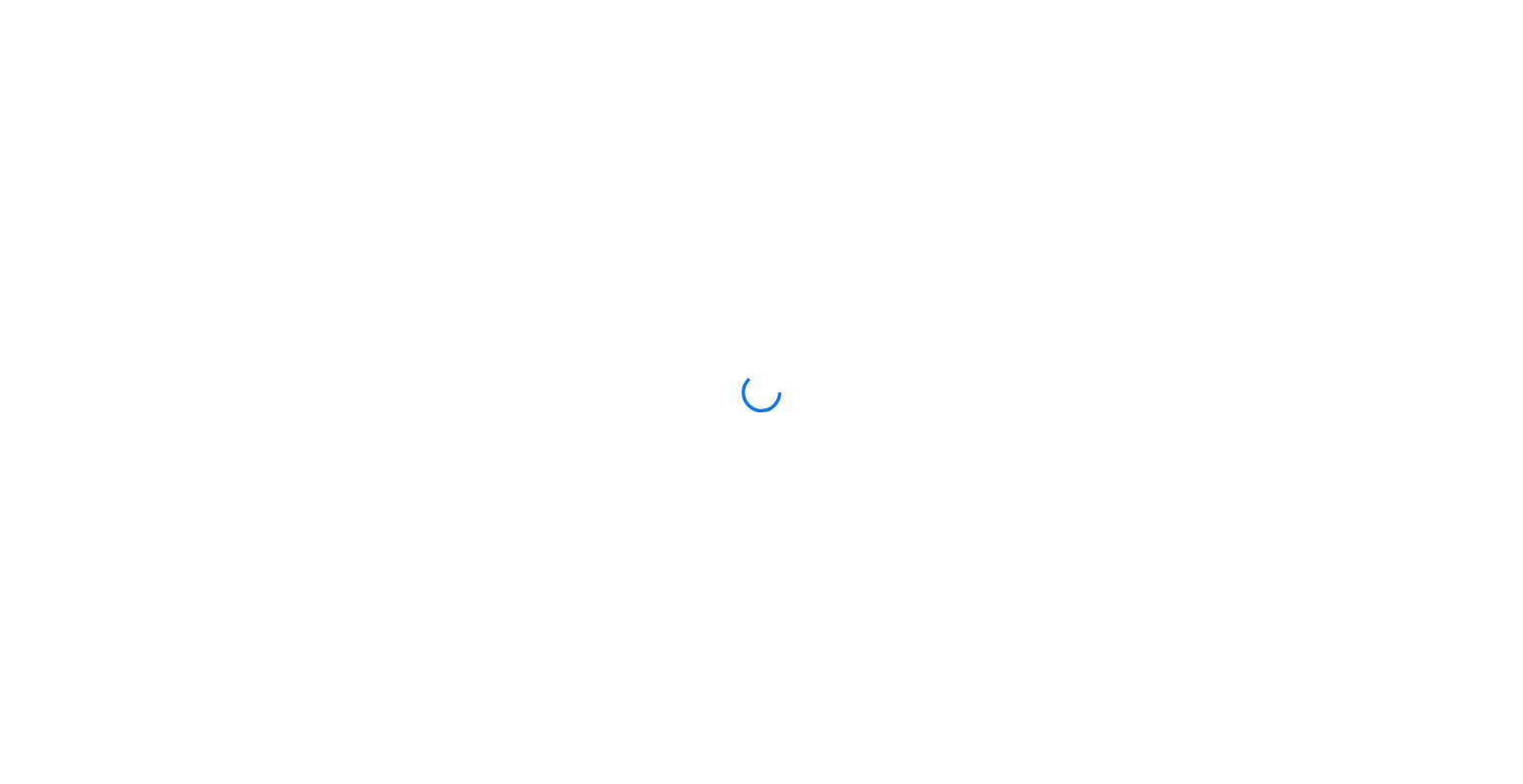 scroll, scrollTop: 0, scrollLeft: 0, axis: both 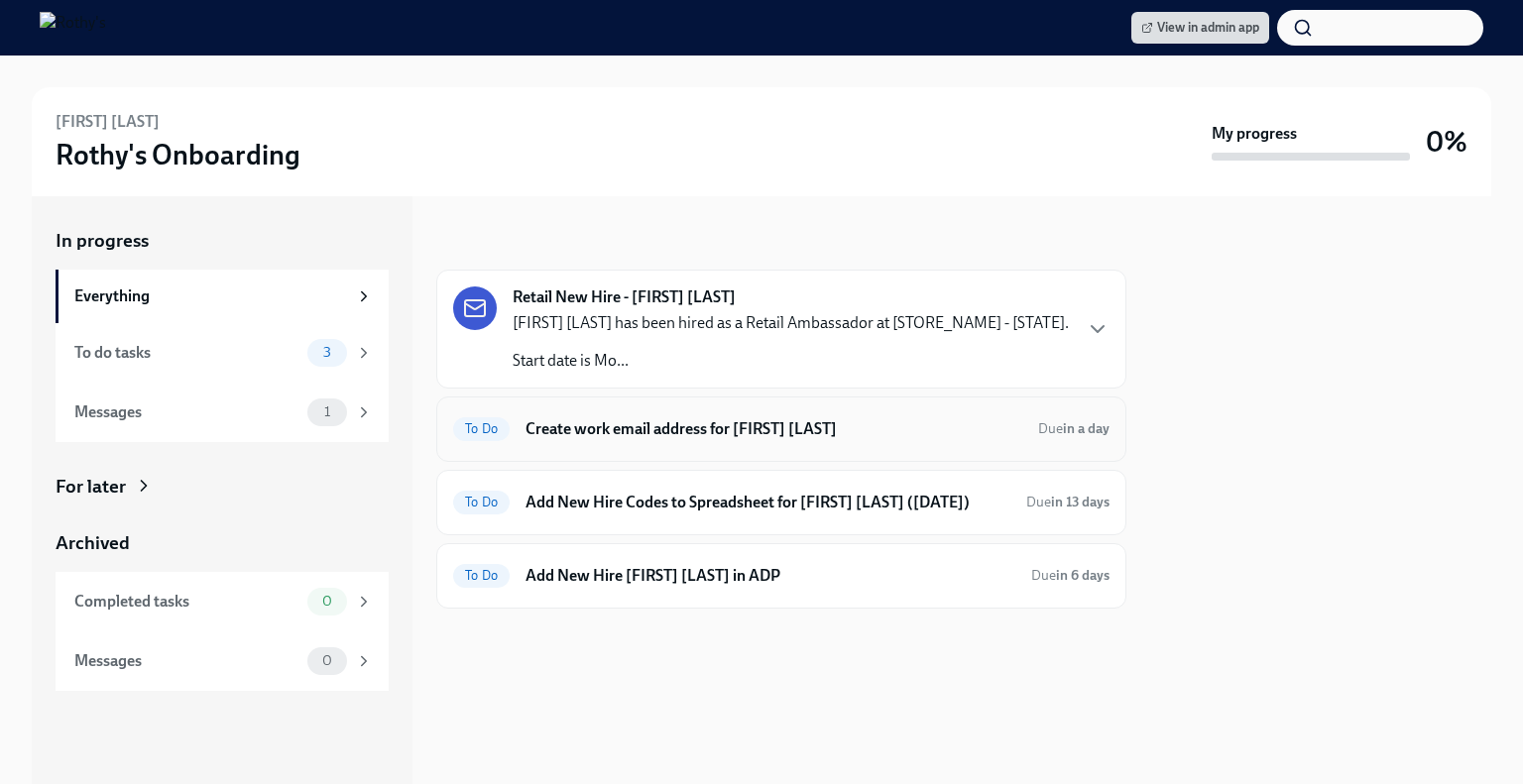 click on "To Do Create work email address for [FIRST] [LAST] Due  in a day" at bounding box center (781, 429) 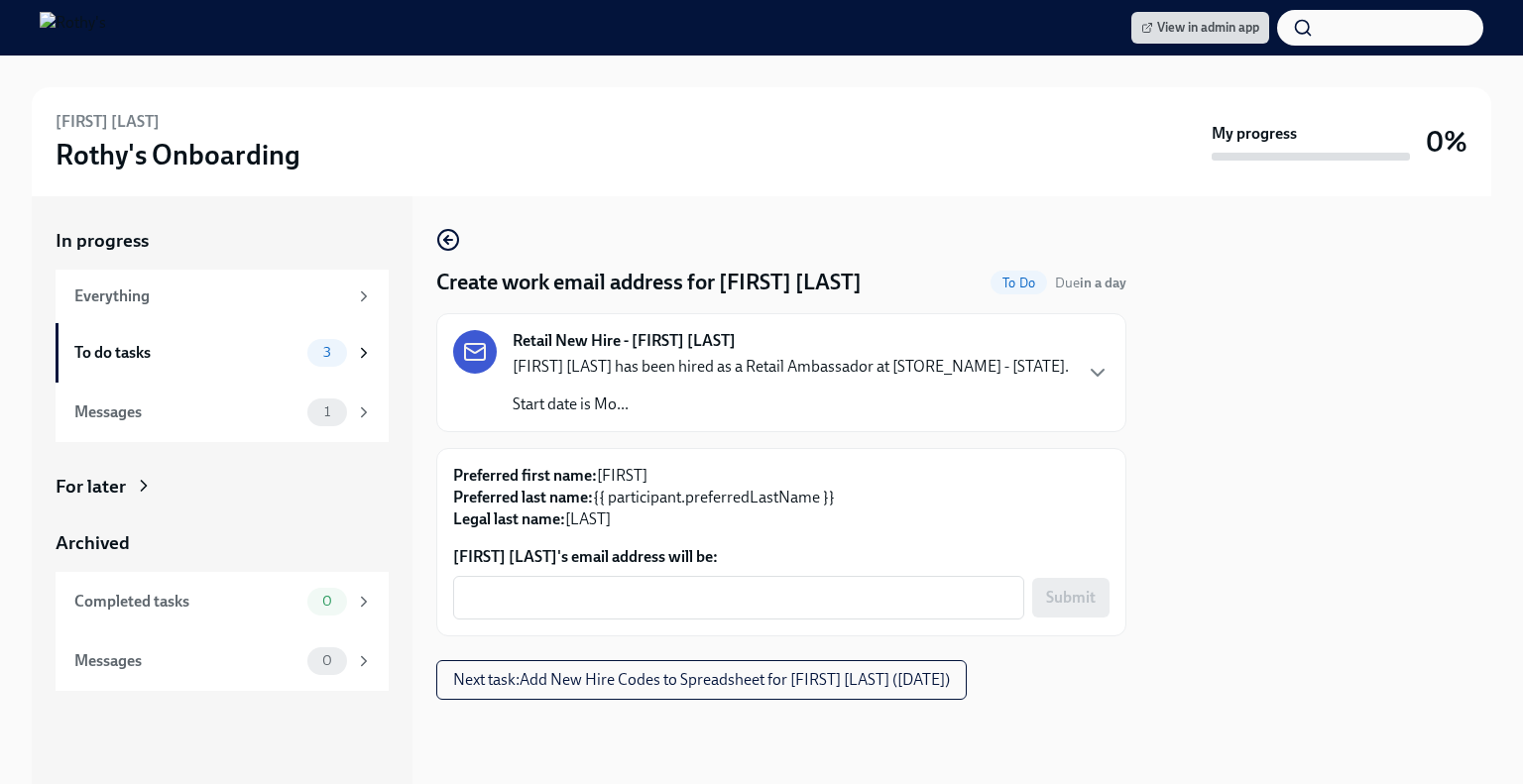 click on "Retail New Hire - Shania Cunningham" at bounding box center (624, 341) 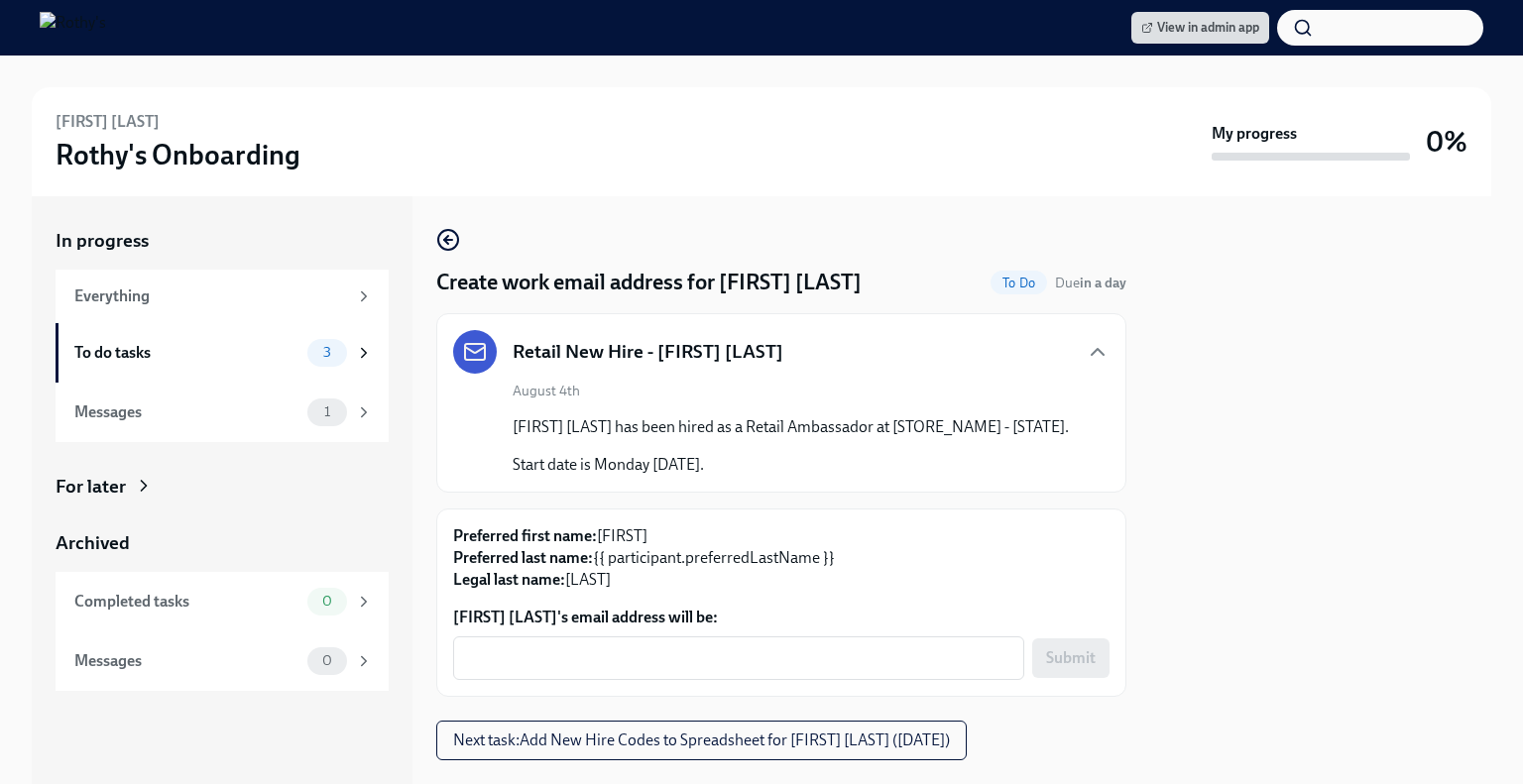 drag, startPoint x: 837, startPoint y: 353, endPoint x: 653, endPoint y: 352, distance: 184.0027 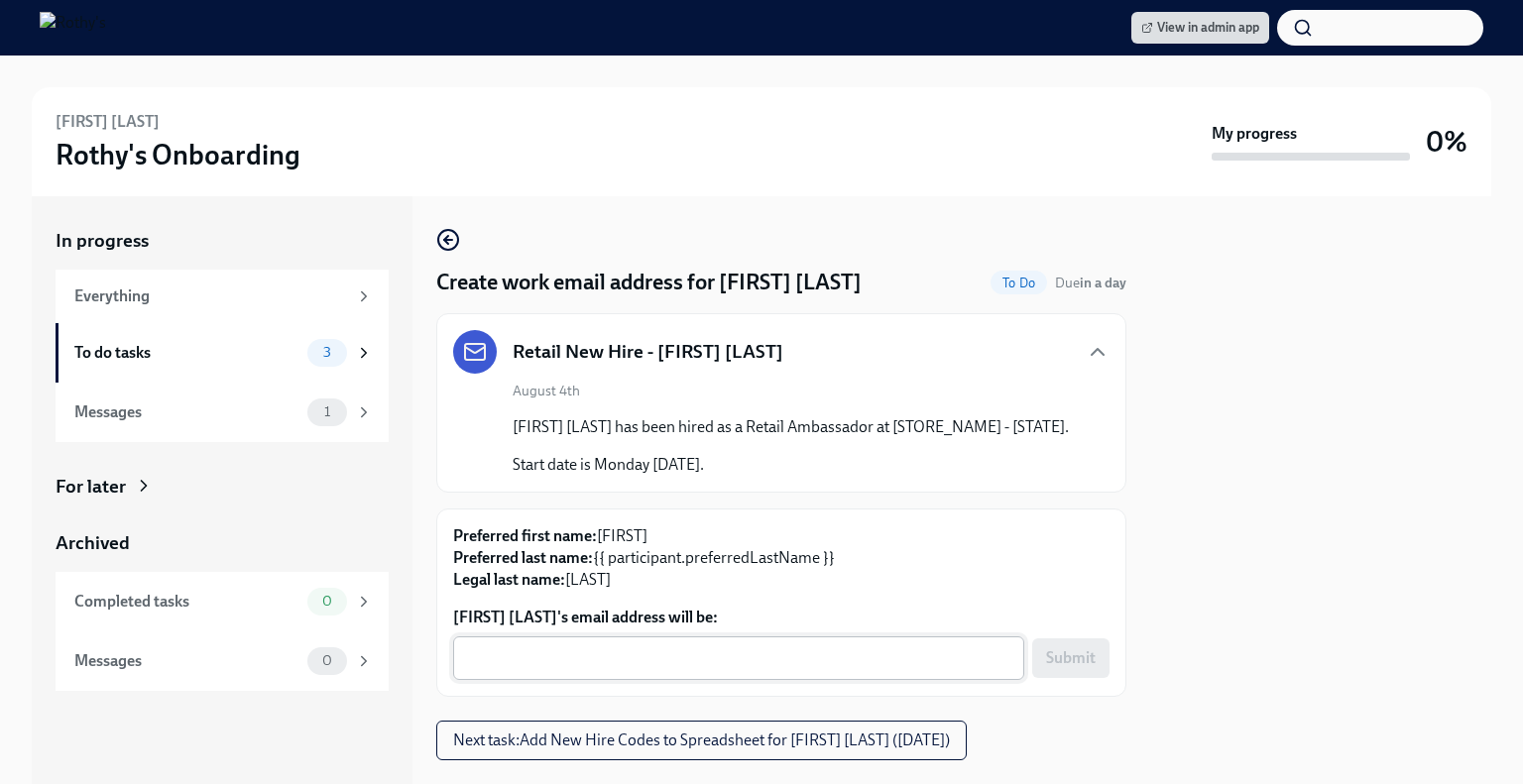 click on "Shania Cunningham's email  address will be:" at bounding box center [739, 658] 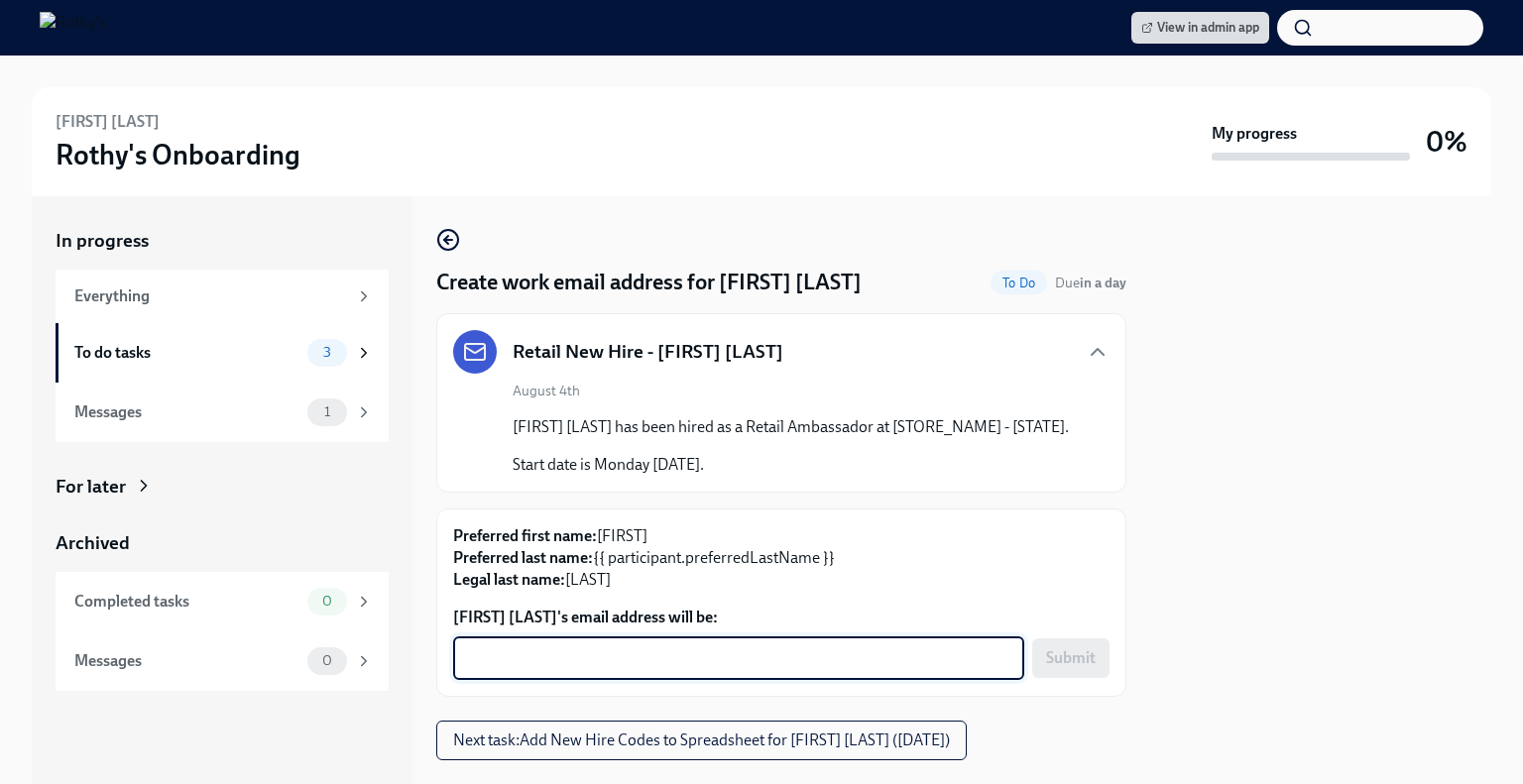 paste on "ShaniaCunningham@rothys.com" 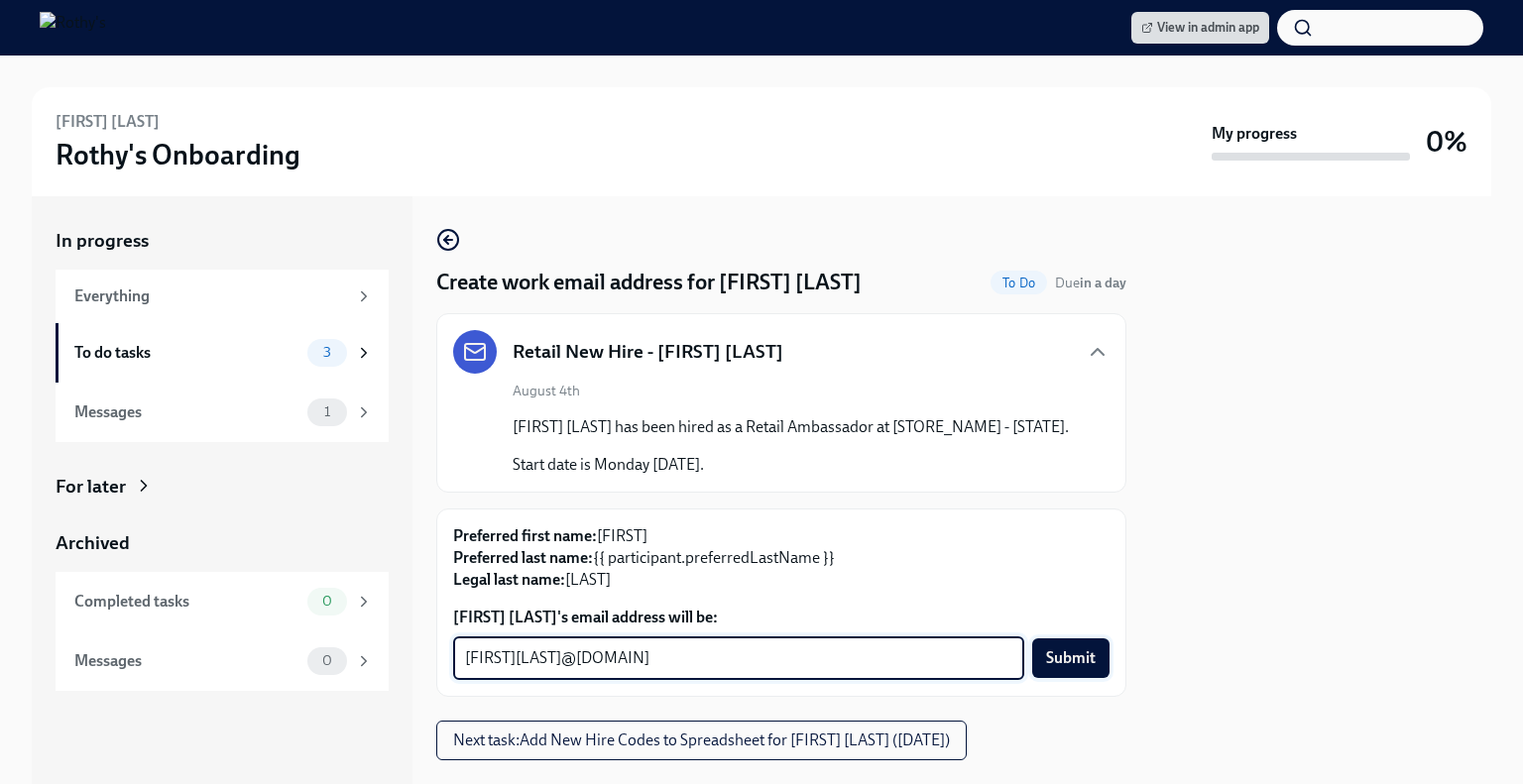 type on "ShaniaCunningham@rothys.com" 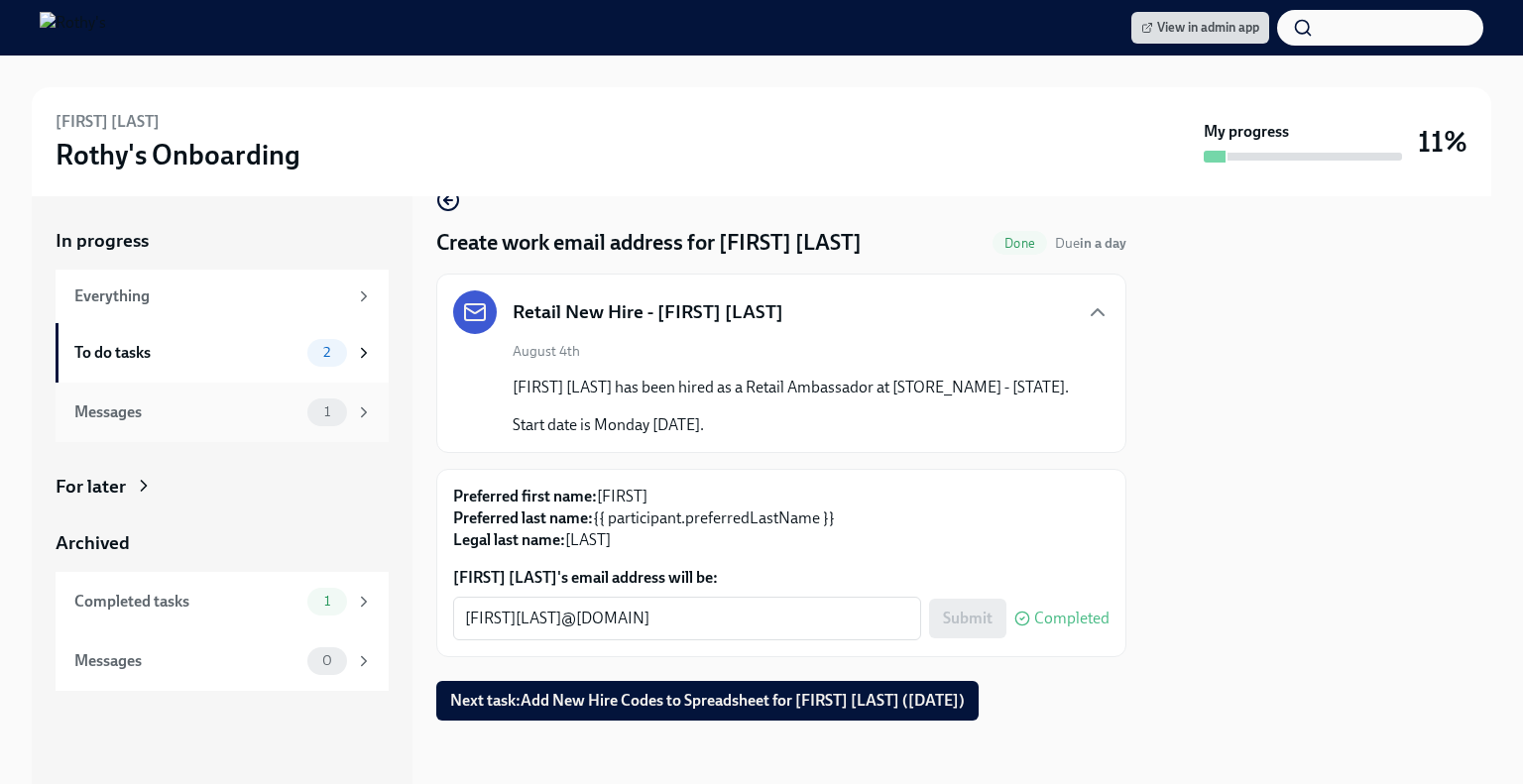 scroll, scrollTop: 59, scrollLeft: 0, axis: vertical 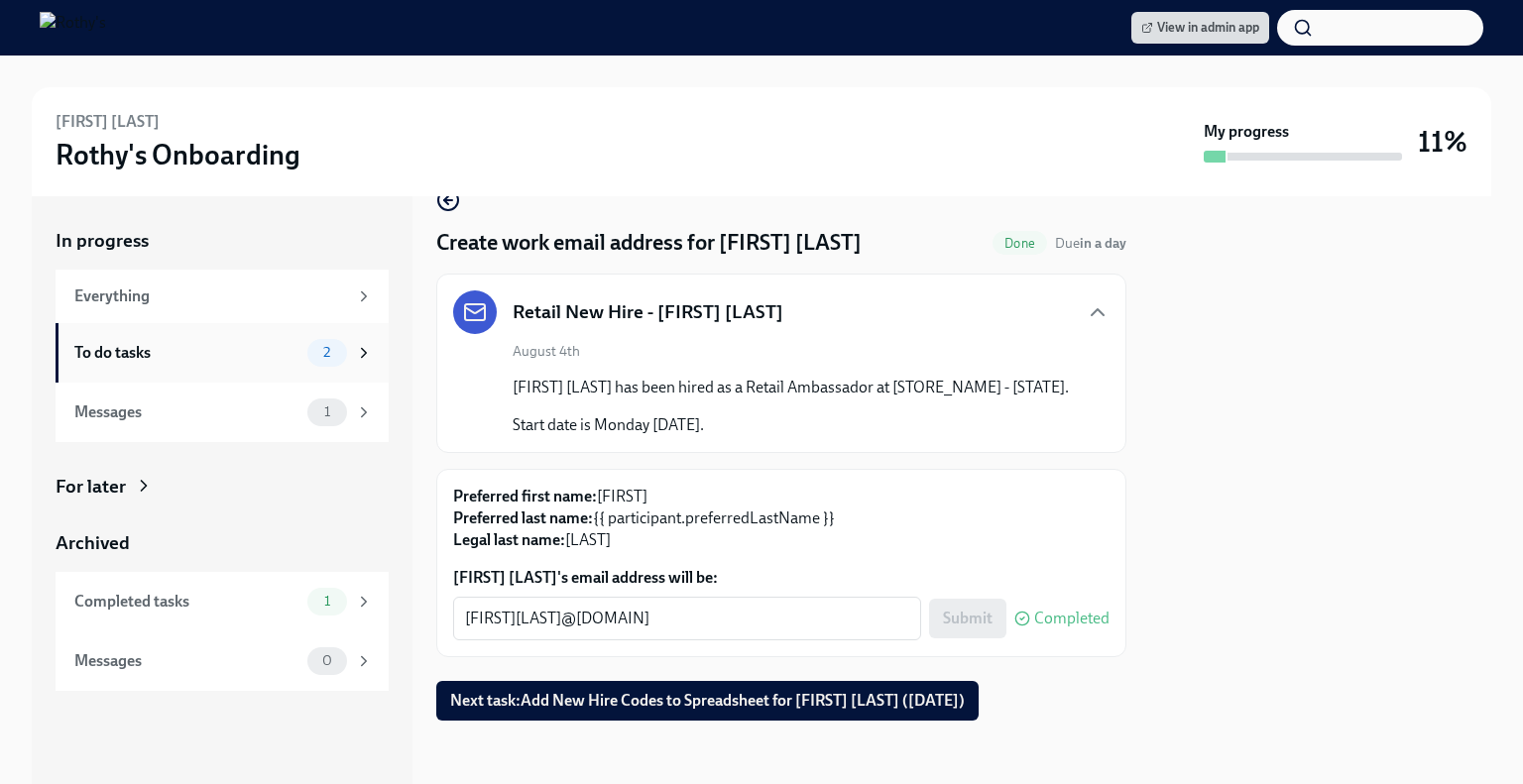 click on "To do tasks 2" at bounding box center [223, 353] 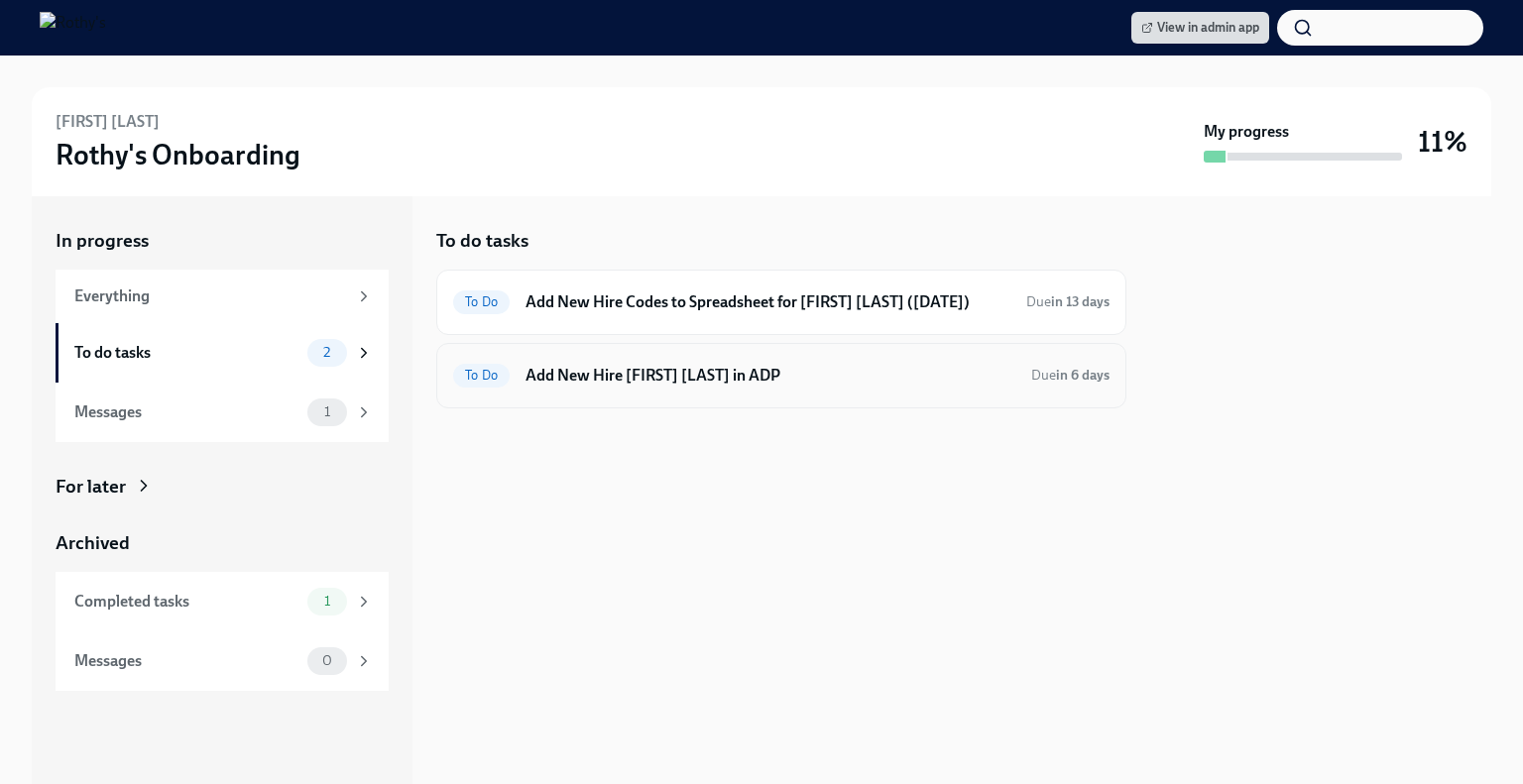 click on "Add New Hire Shania Cunningham in ADP" at bounding box center [770, 376] 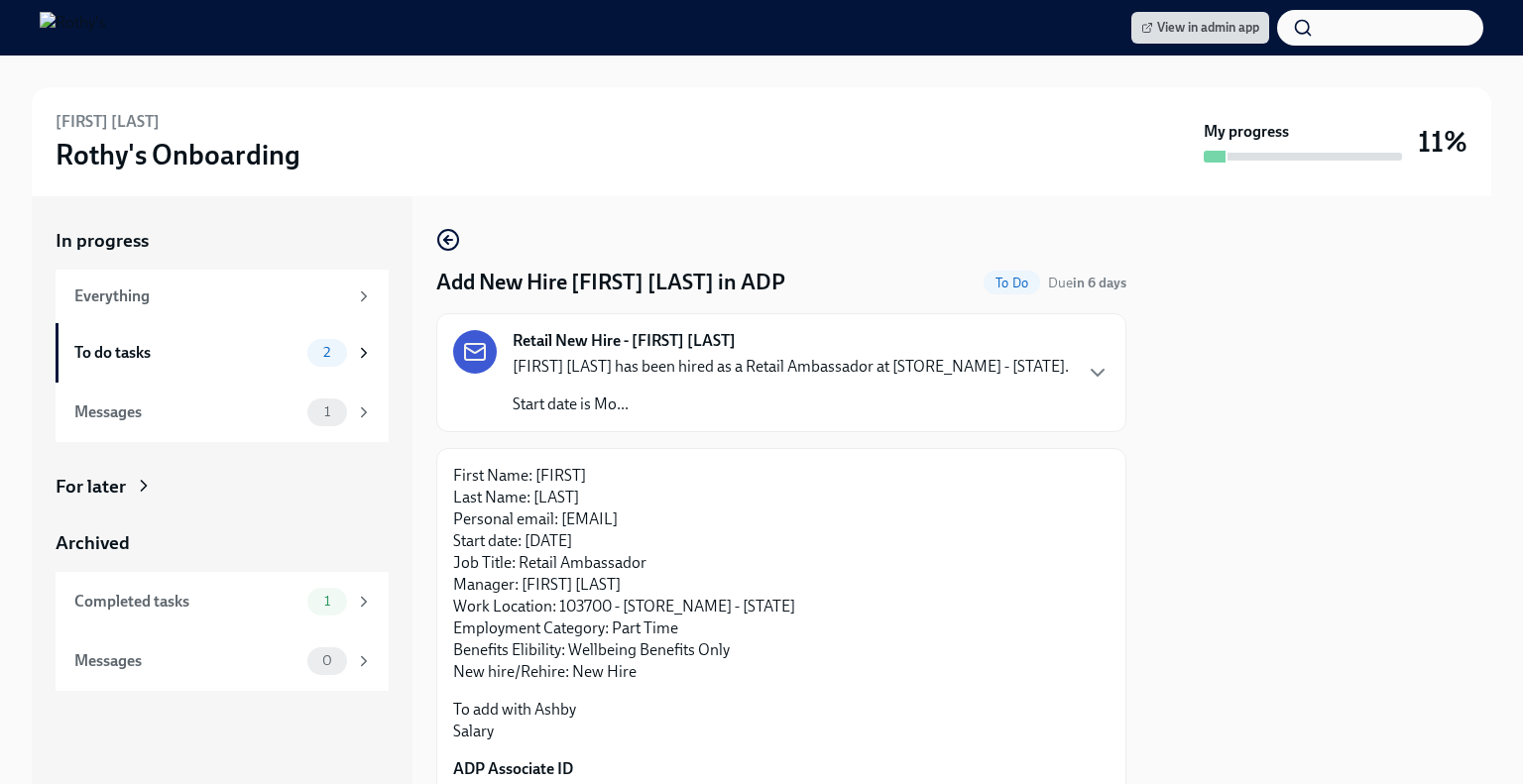 scroll, scrollTop: 148, scrollLeft: 0, axis: vertical 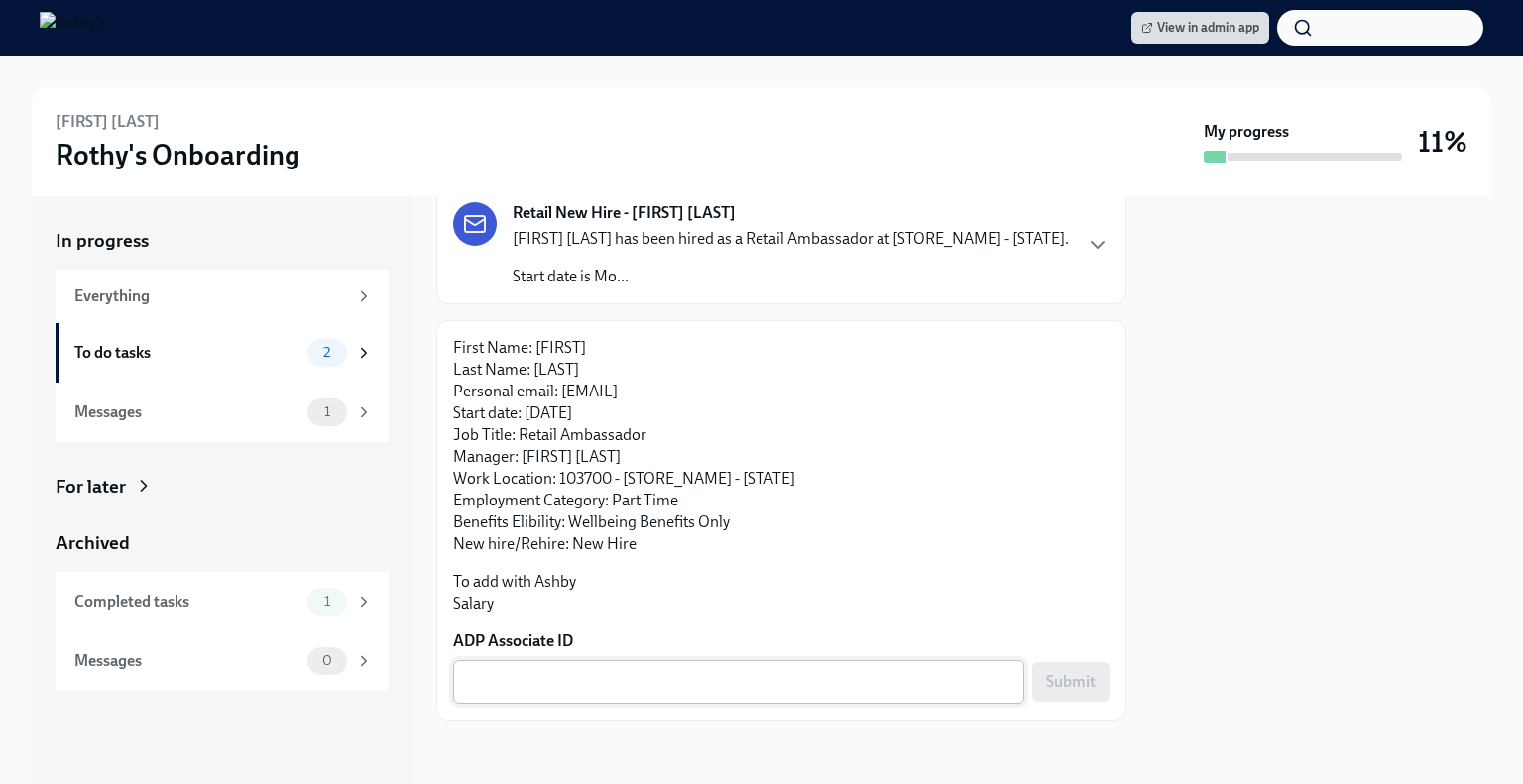 click on "x ​" at bounding box center (739, 682) 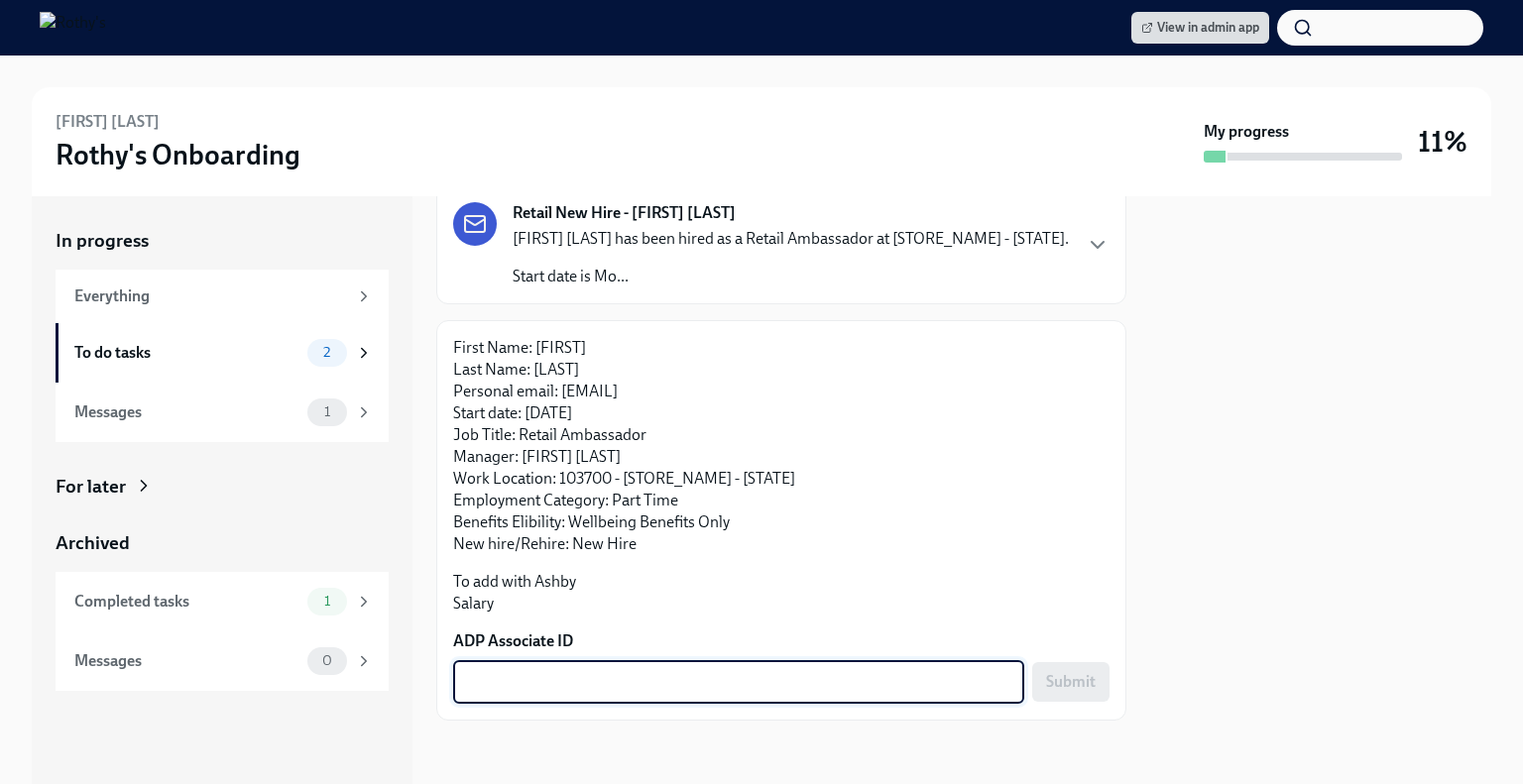 paste on "W3D9TYY54" 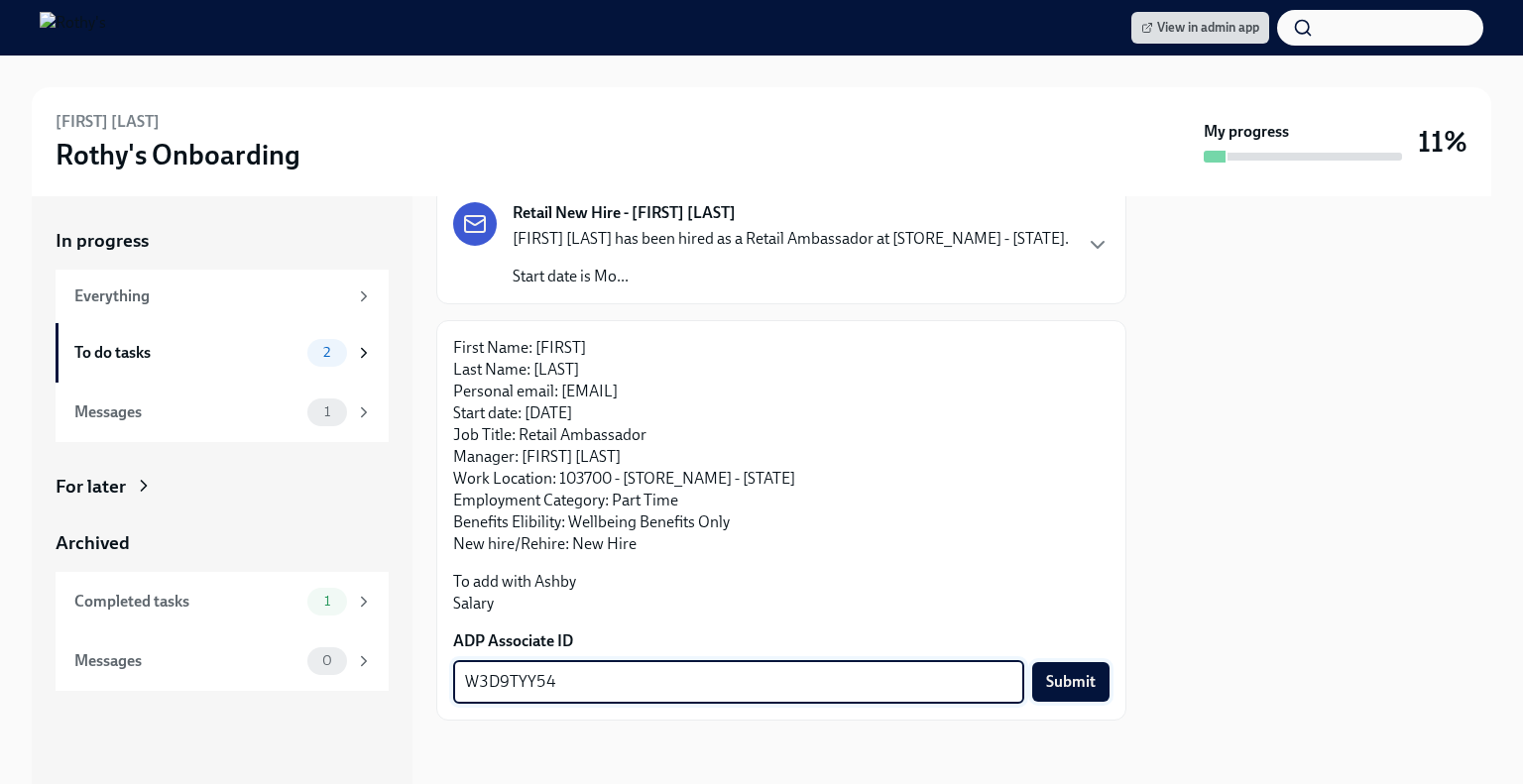 type on "W3D9TYY54" 